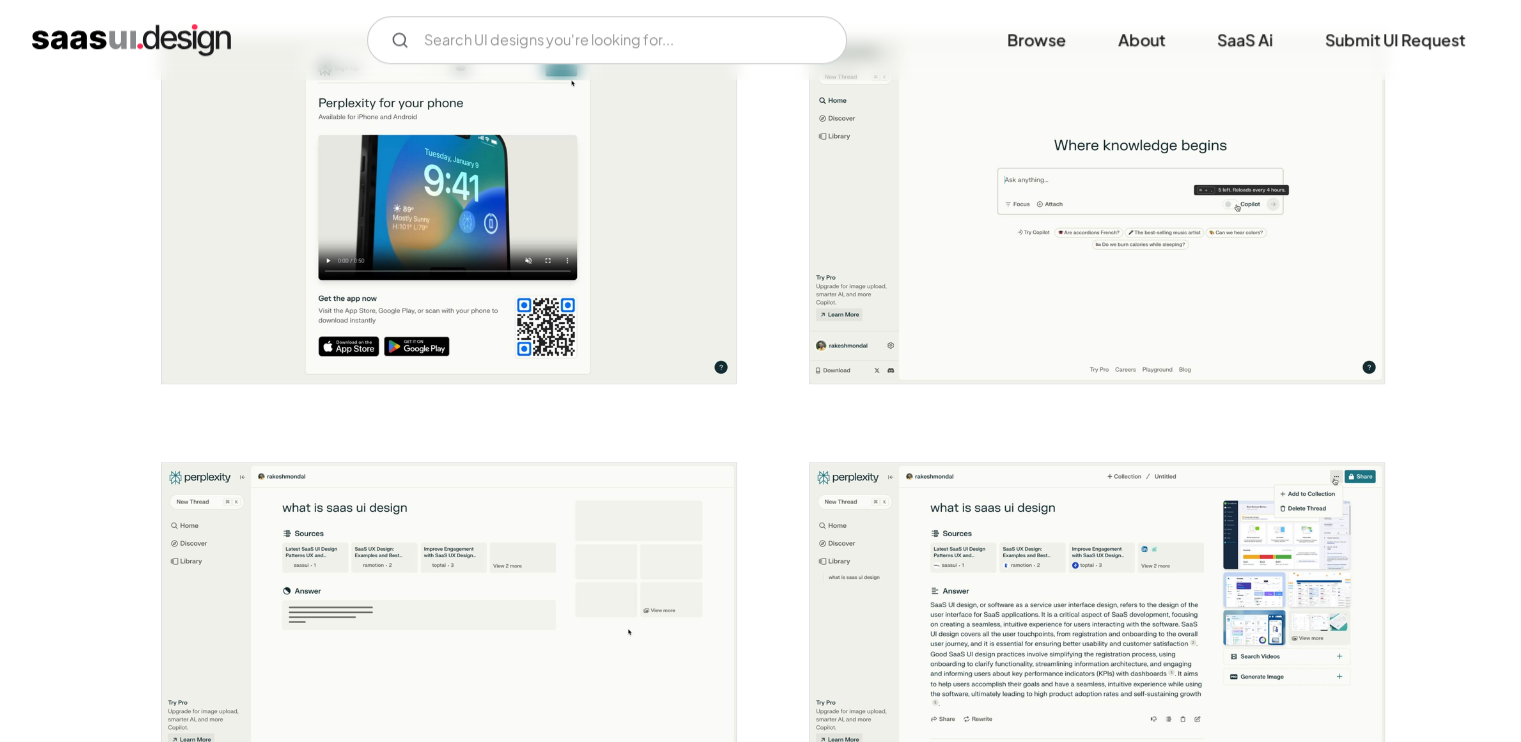 scroll, scrollTop: 1704, scrollLeft: 0, axis: vertical 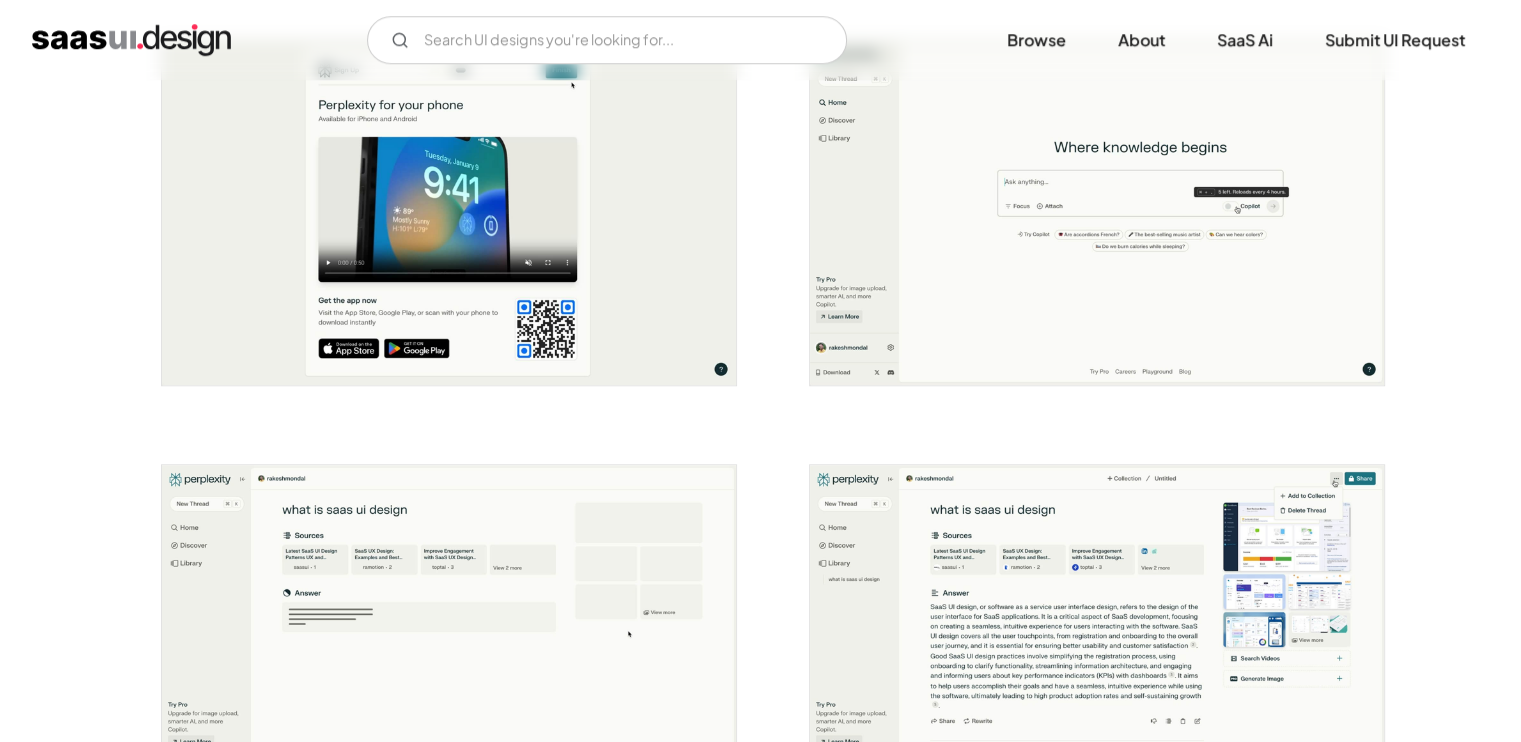 click at bounding box center [1097, 212] 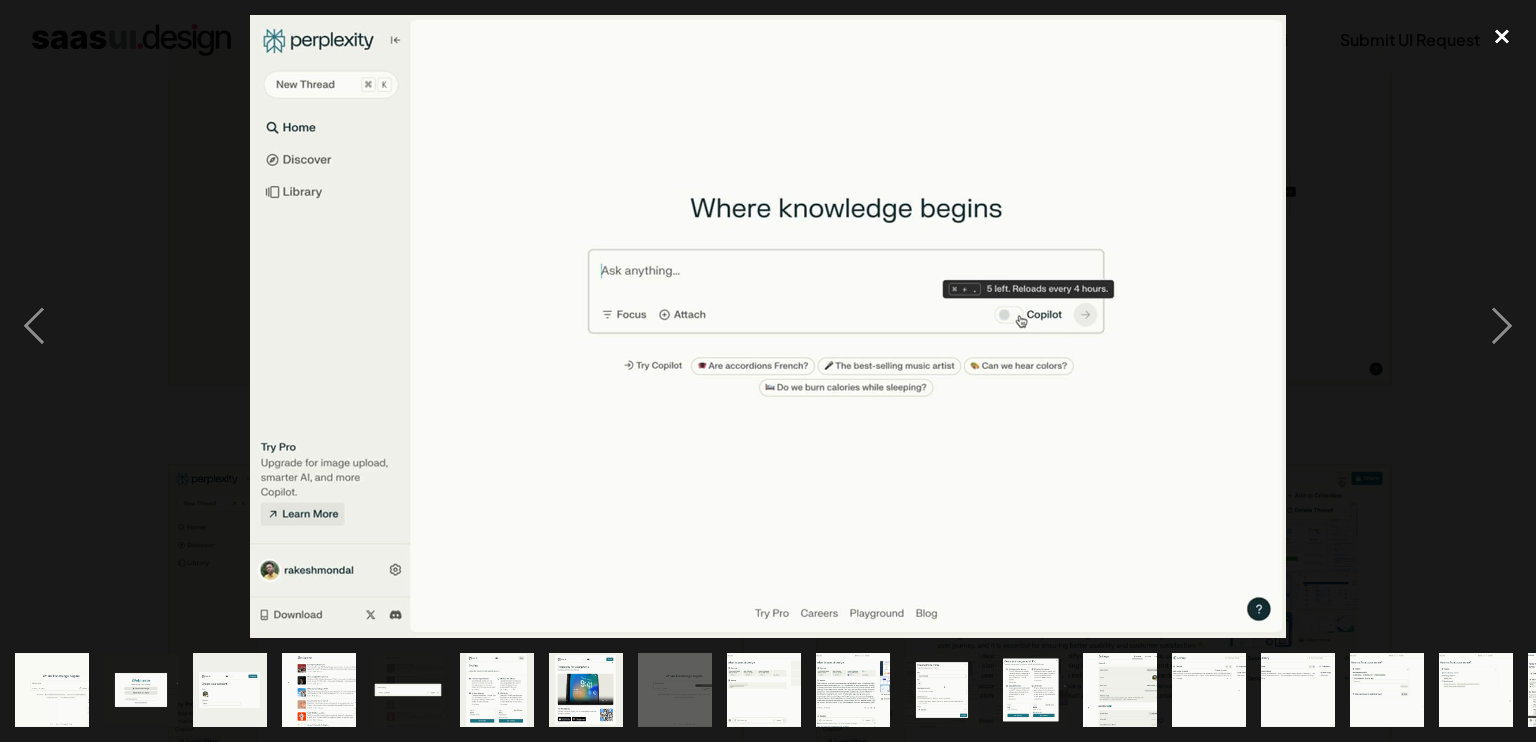 click at bounding box center (1502, 37) 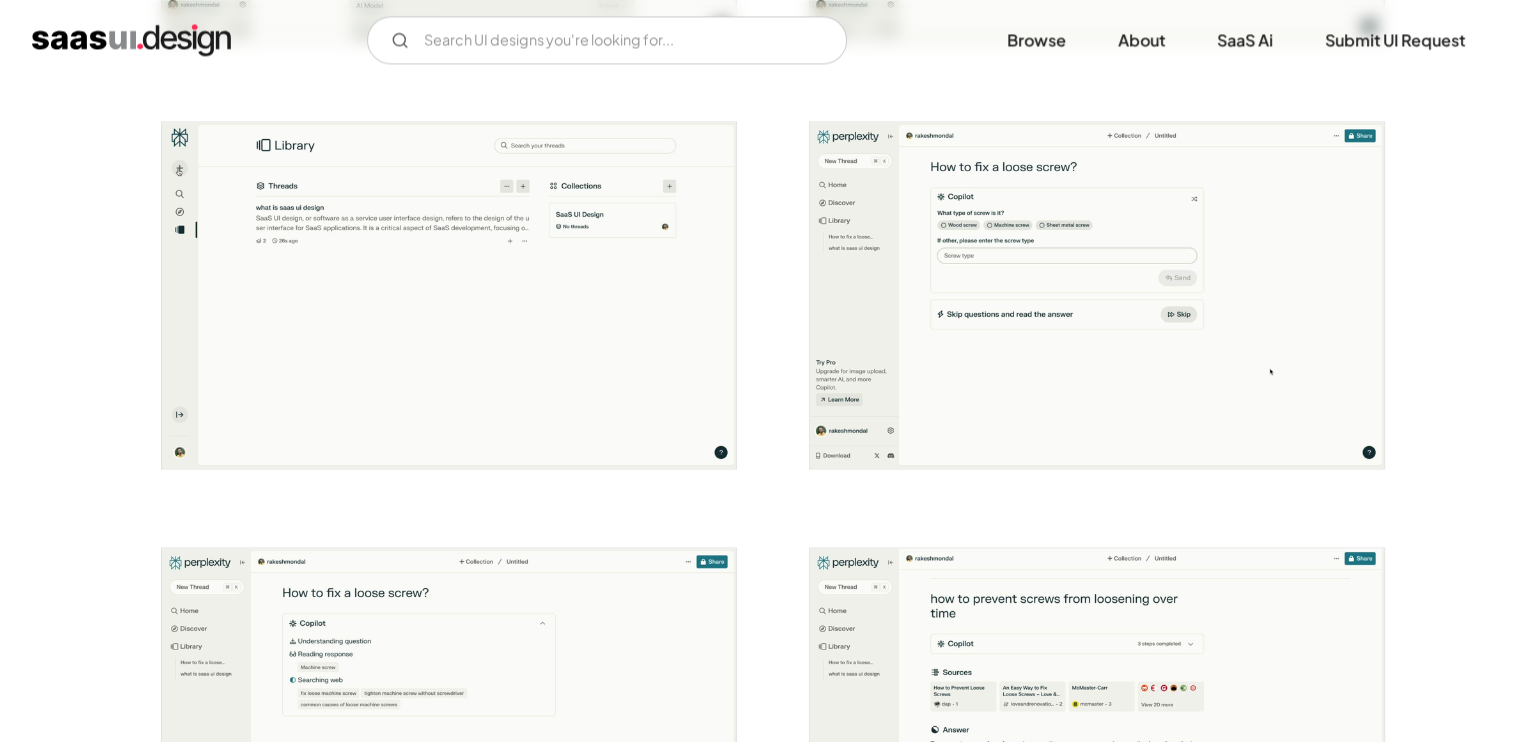scroll, scrollTop: 3324, scrollLeft: 0, axis: vertical 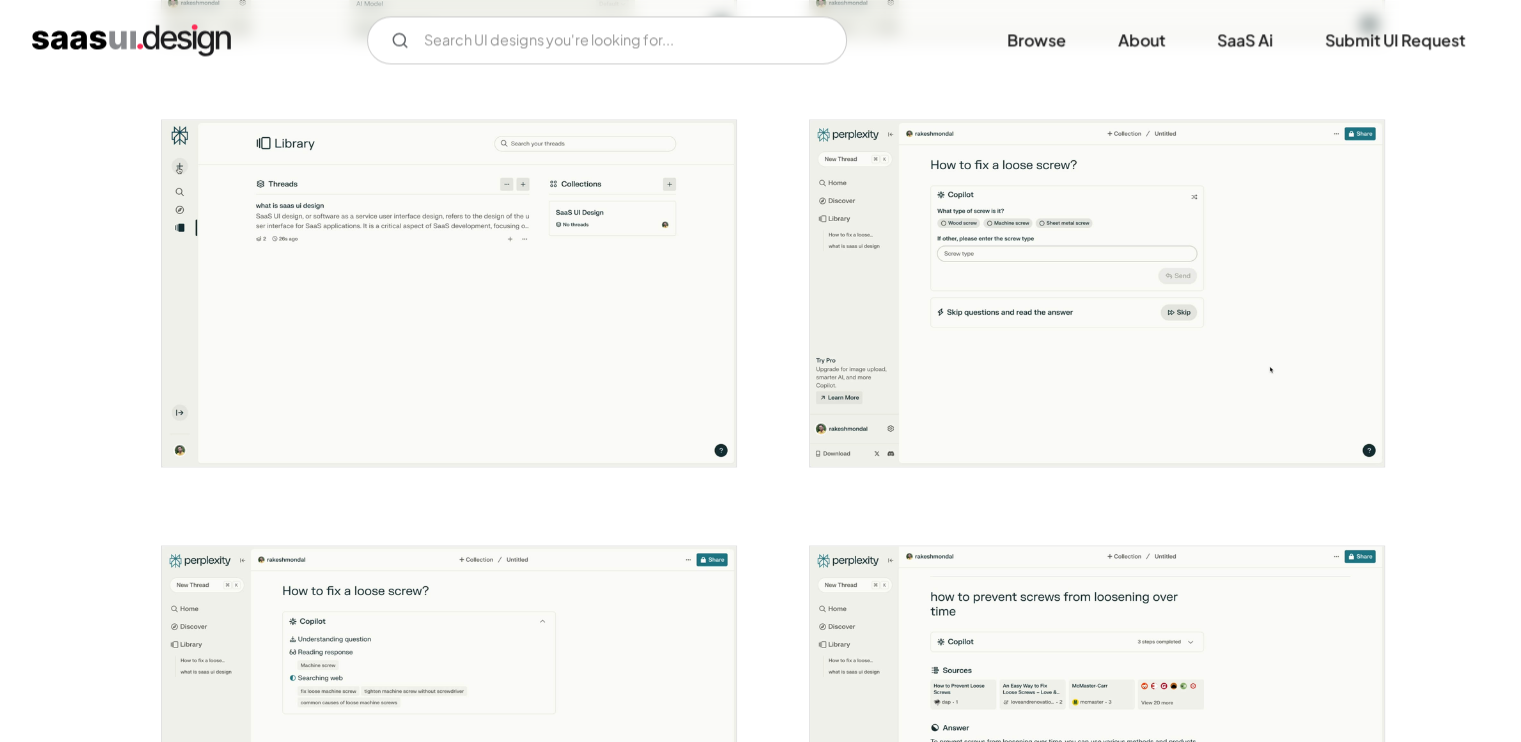 click at bounding box center (1097, 292) 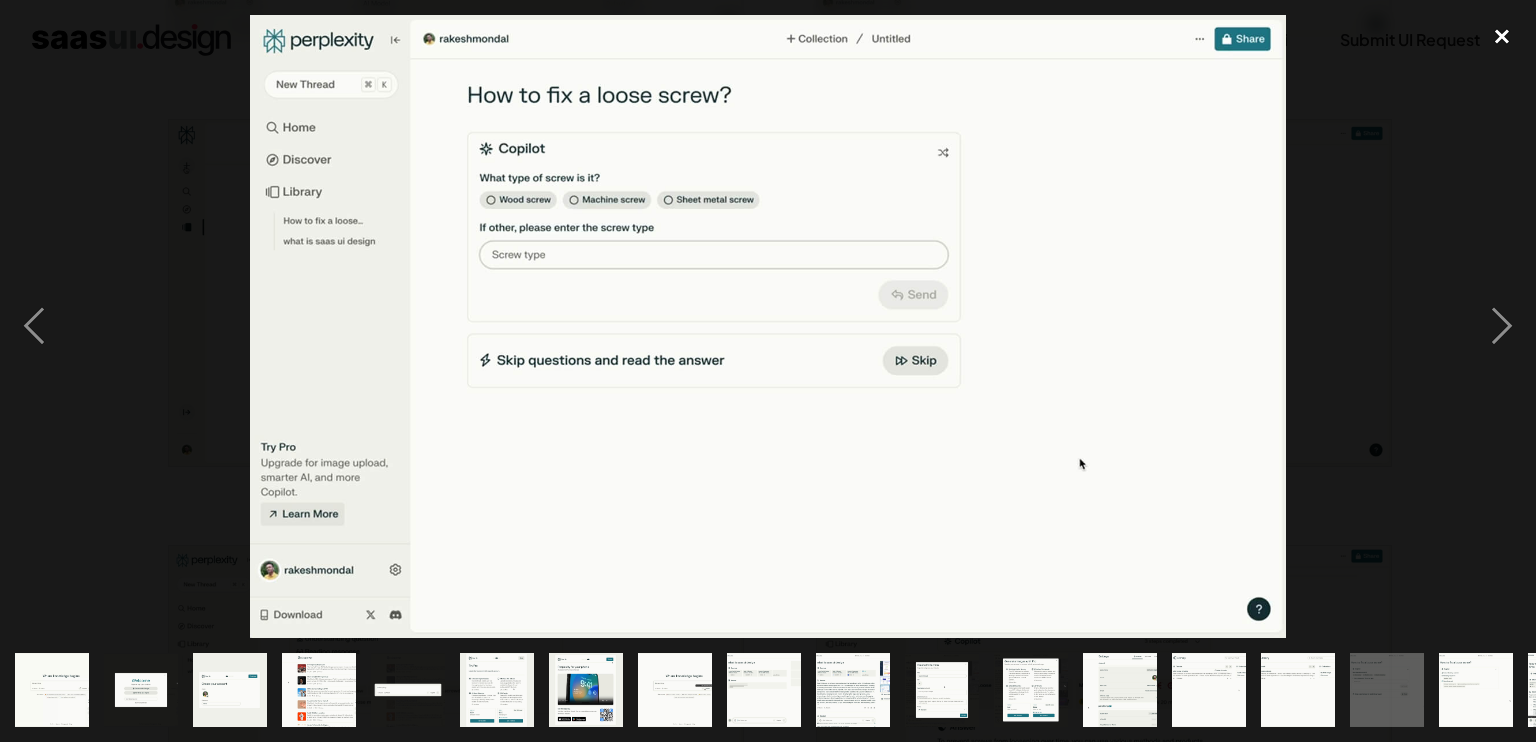 click at bounding box center (1502, 37) 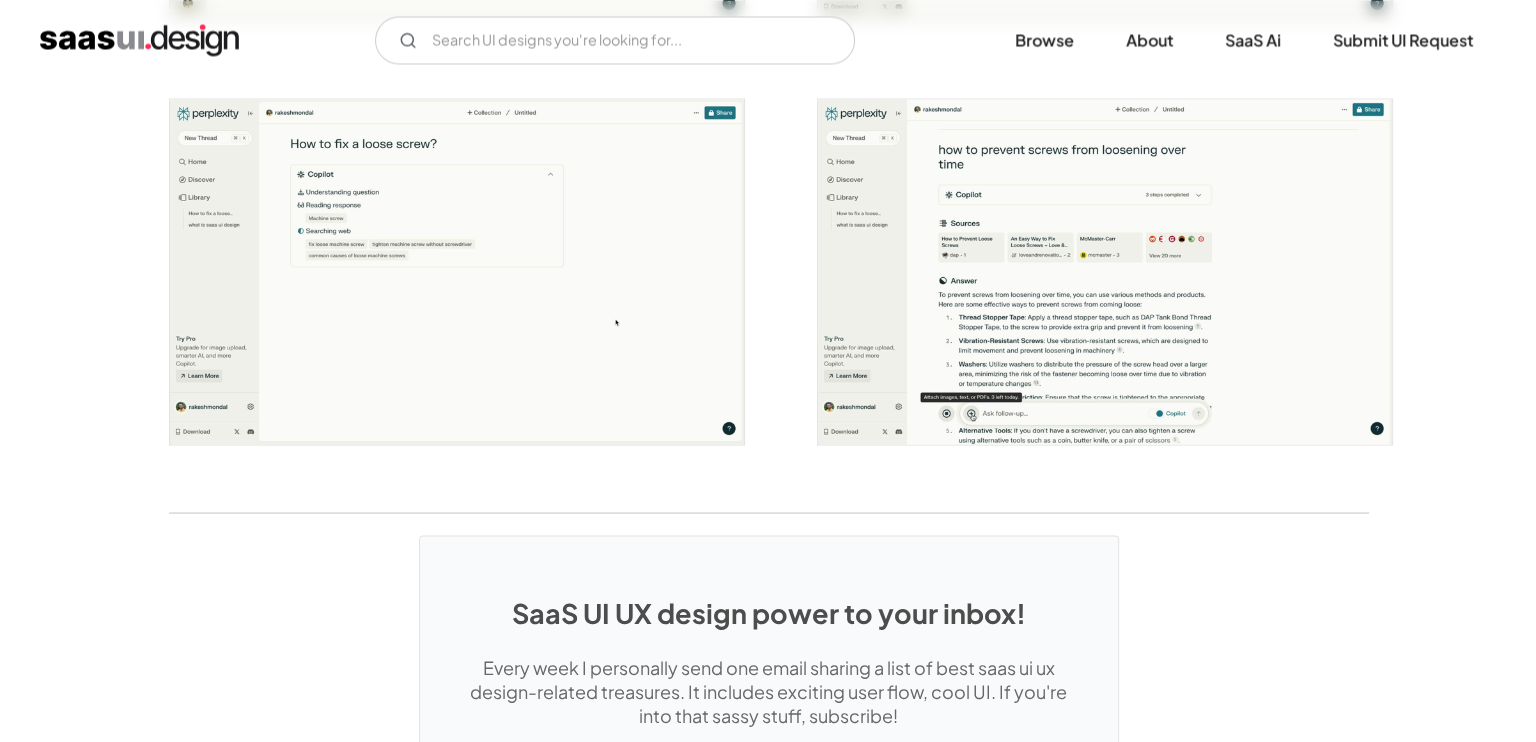 scroll, scrollTop: 3772, scrollLeft: 0, axis: vertical 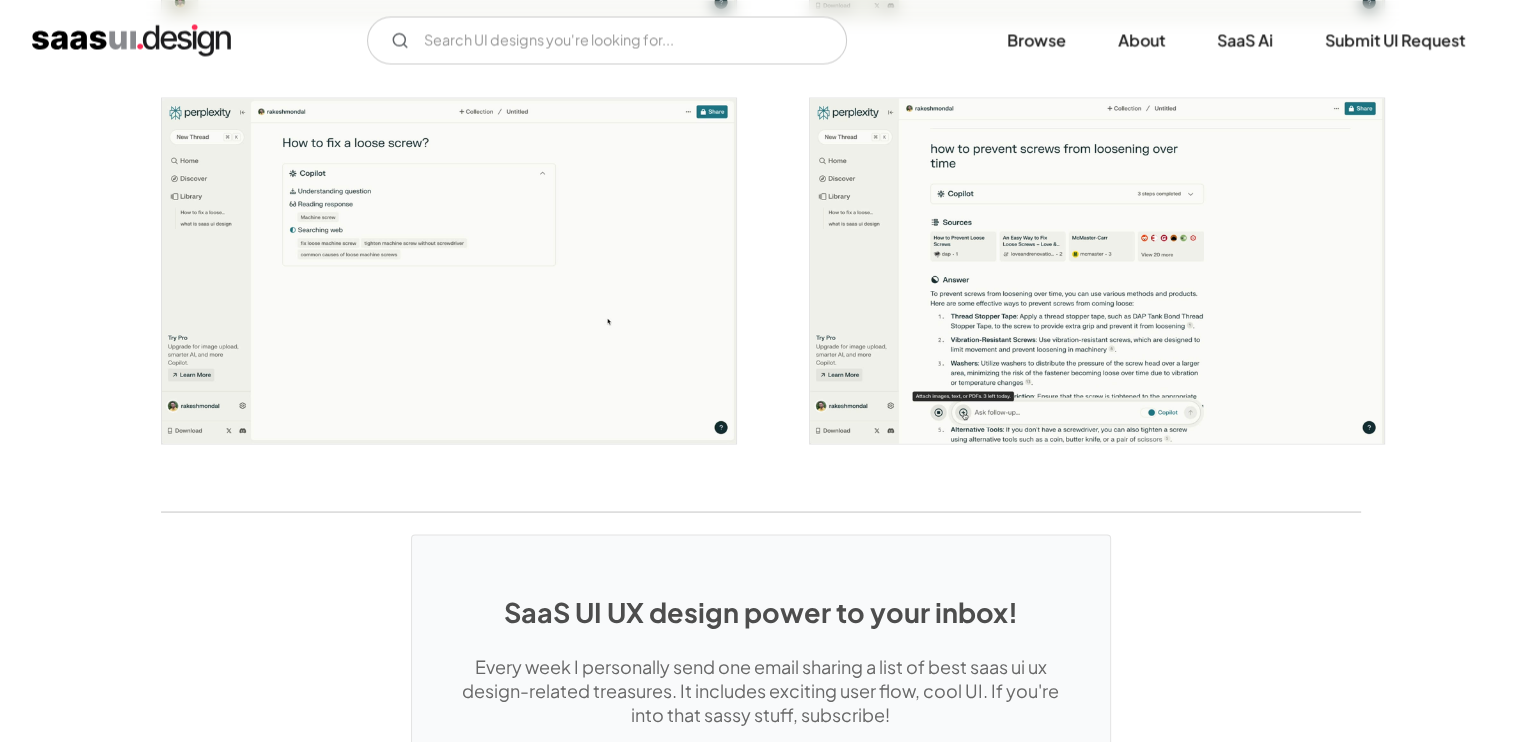 click at bounding box center (1097, 270) 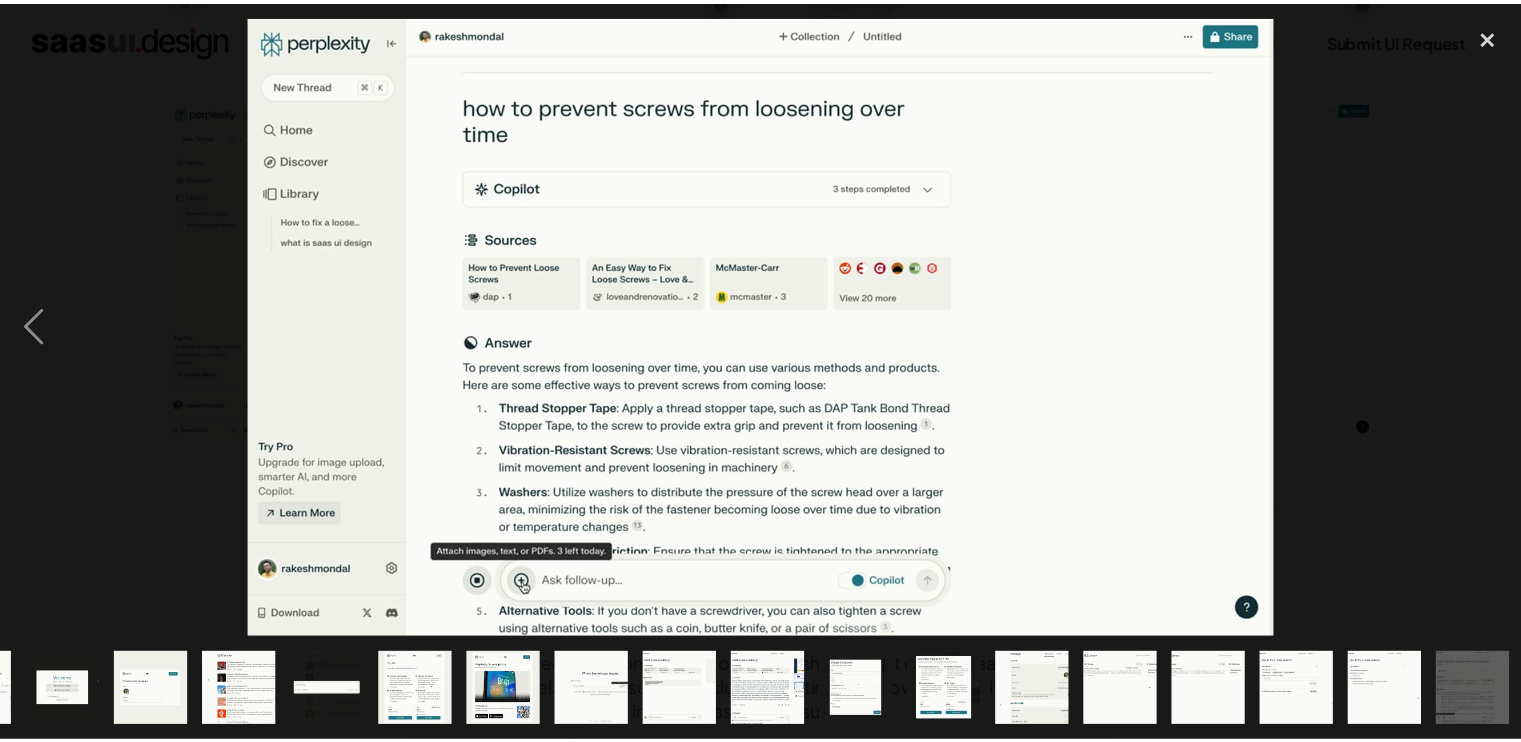 scroll, scrollTop: 0, scrollLeft: 81, axis: horizontal 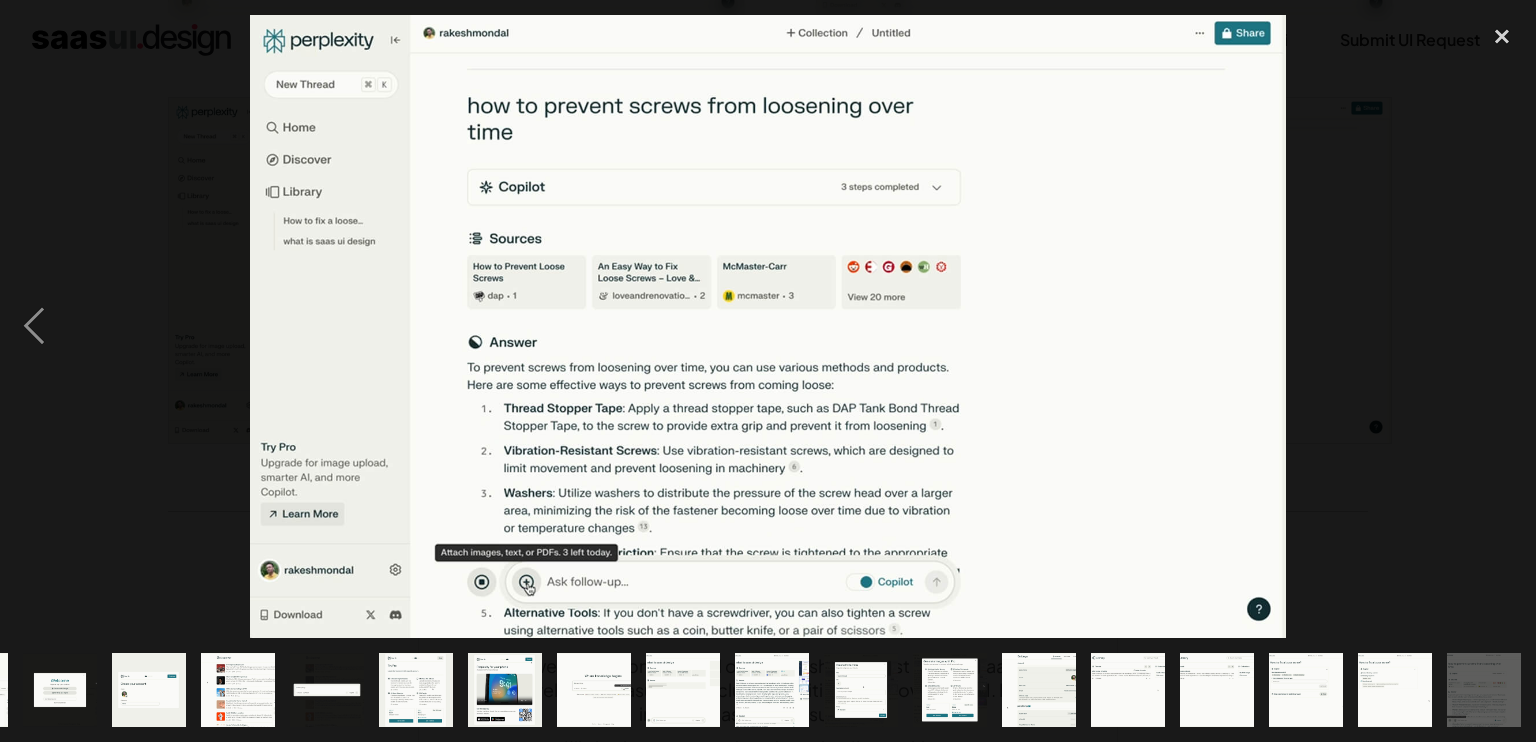 click at bounding box center [768, 326] 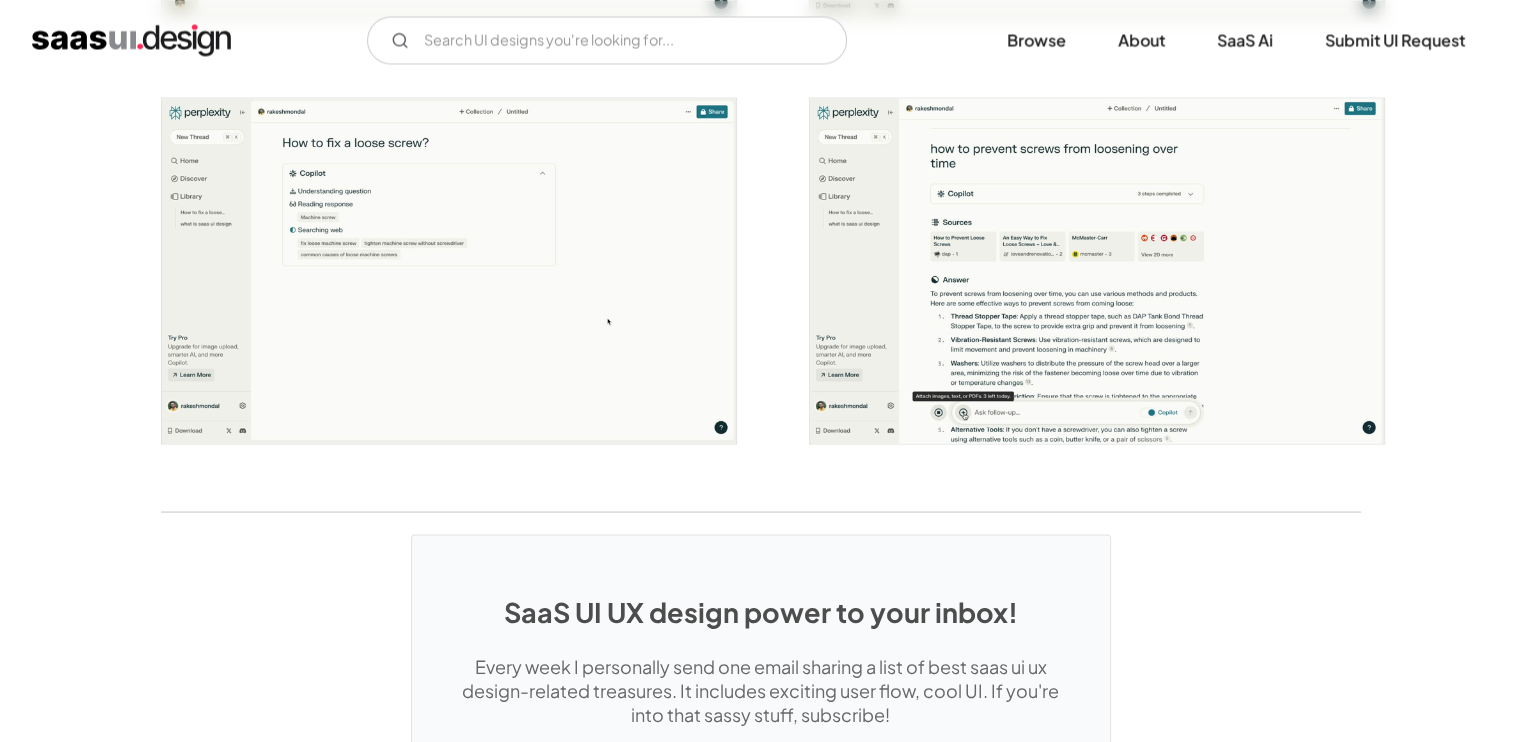 scroll, scrollTop: 0, scrollLeft: 0, axis: both 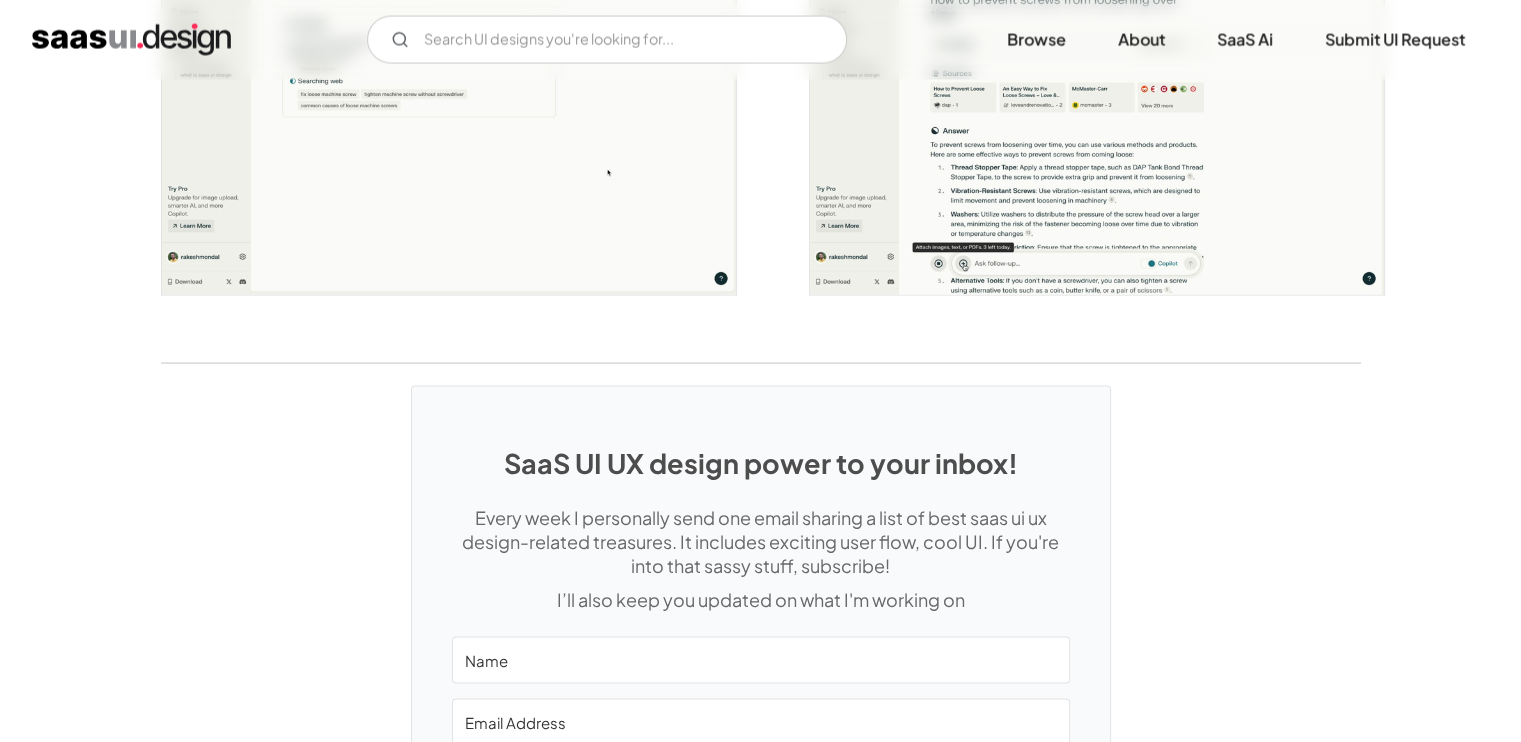 click at bounding box center [1097, 122] 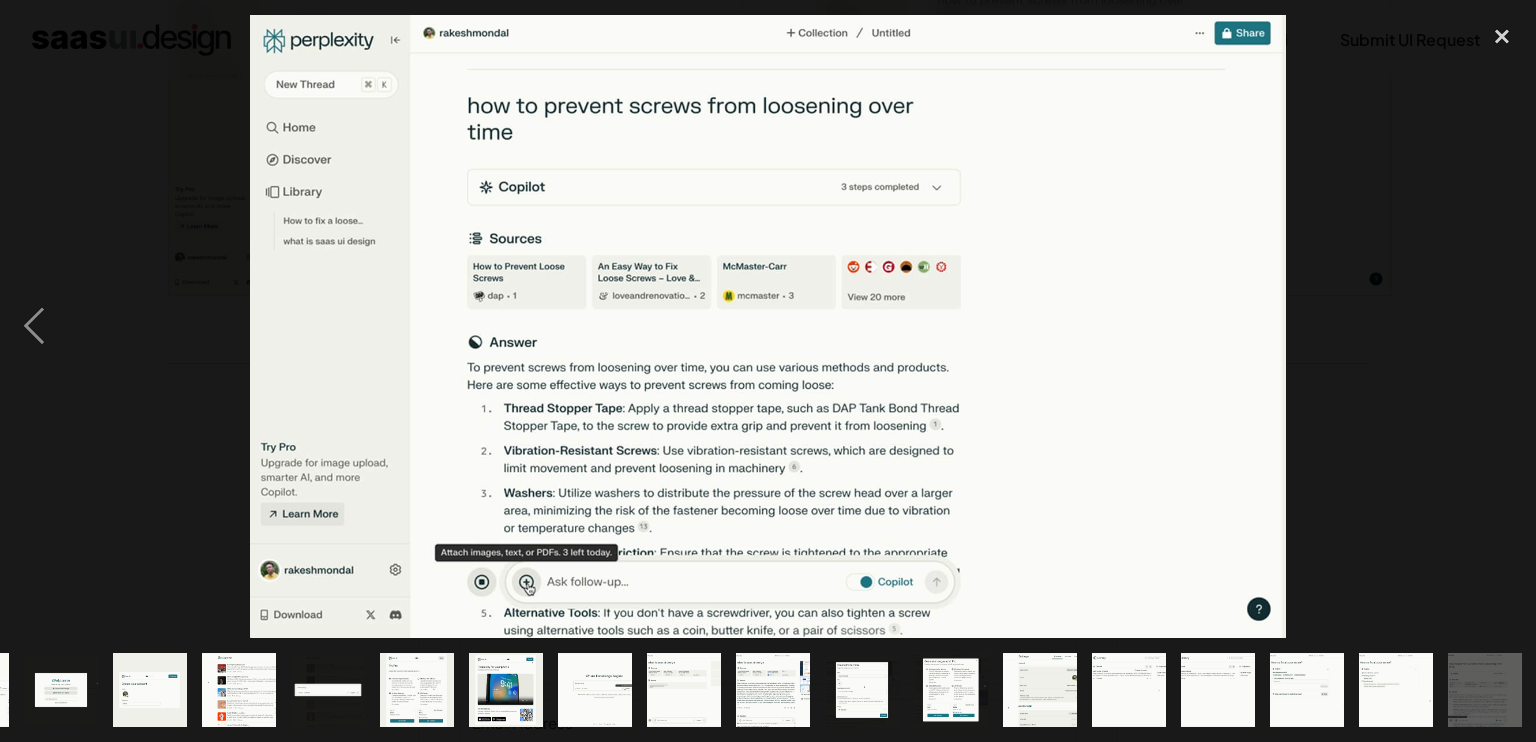 scroll, scrollTop: 0, scrollLeft: 81, axis: horizontal 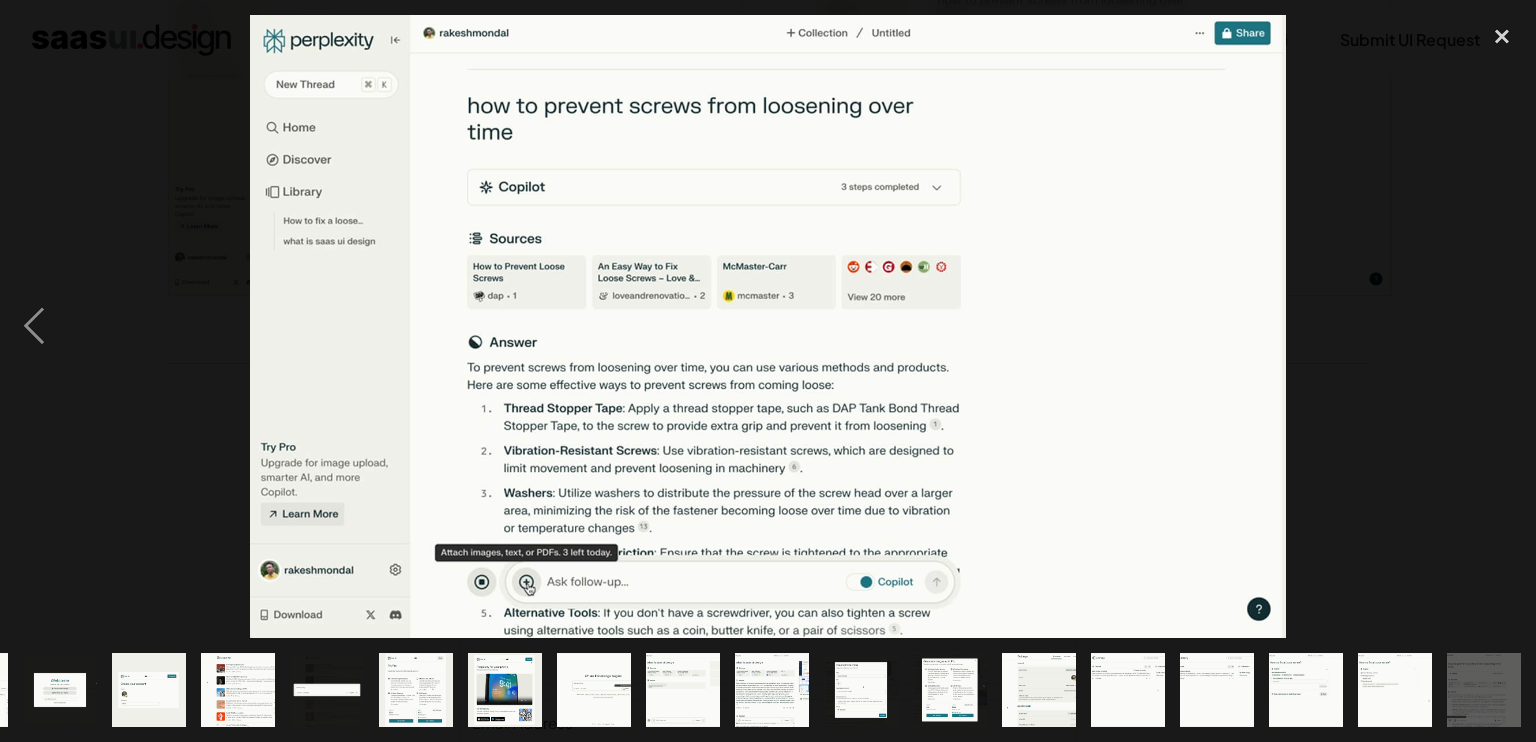 click at bounding box center [768, 326] 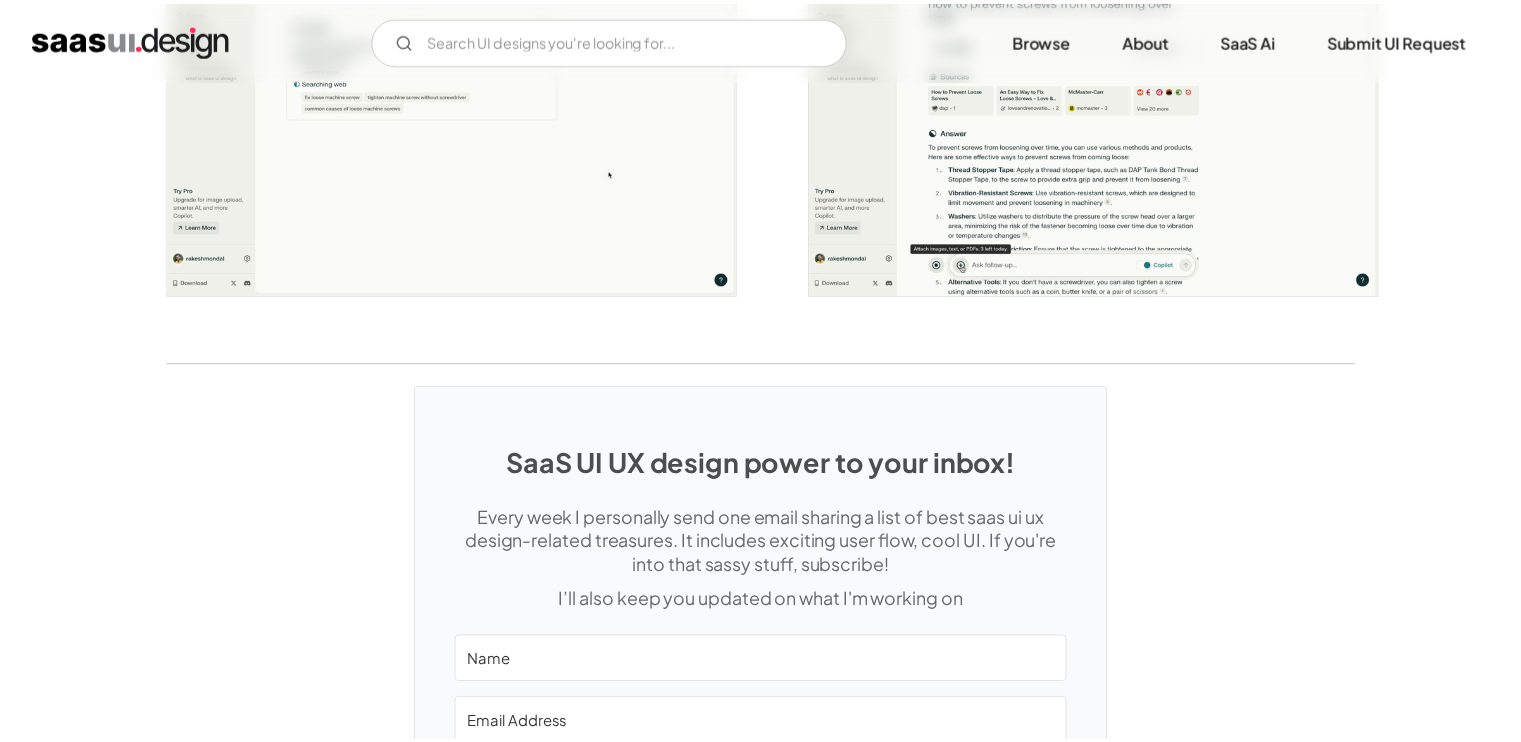 scroll, scrollTop: 3868, scrollLeft: 0, axis: vertical 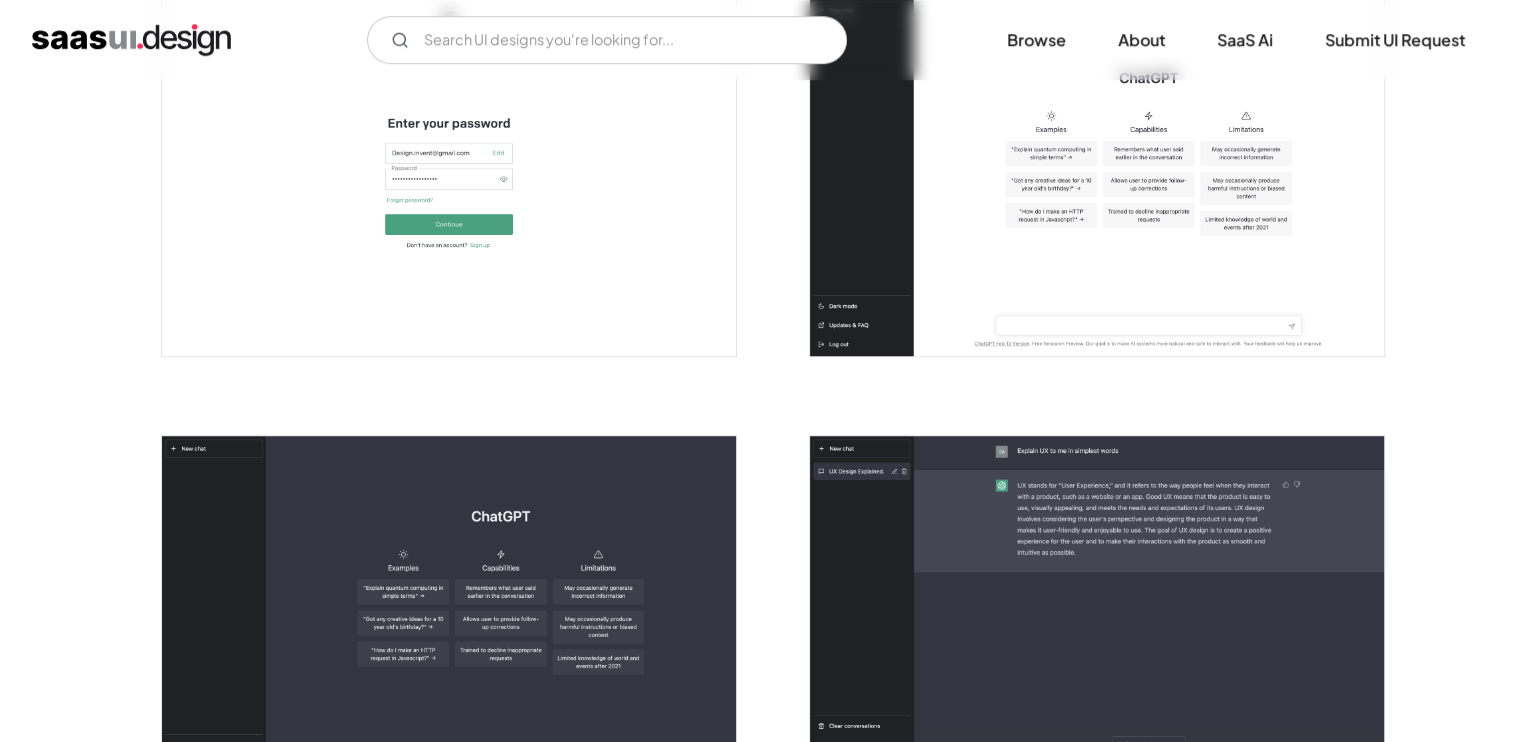 click at bounding box center (1097, 177) 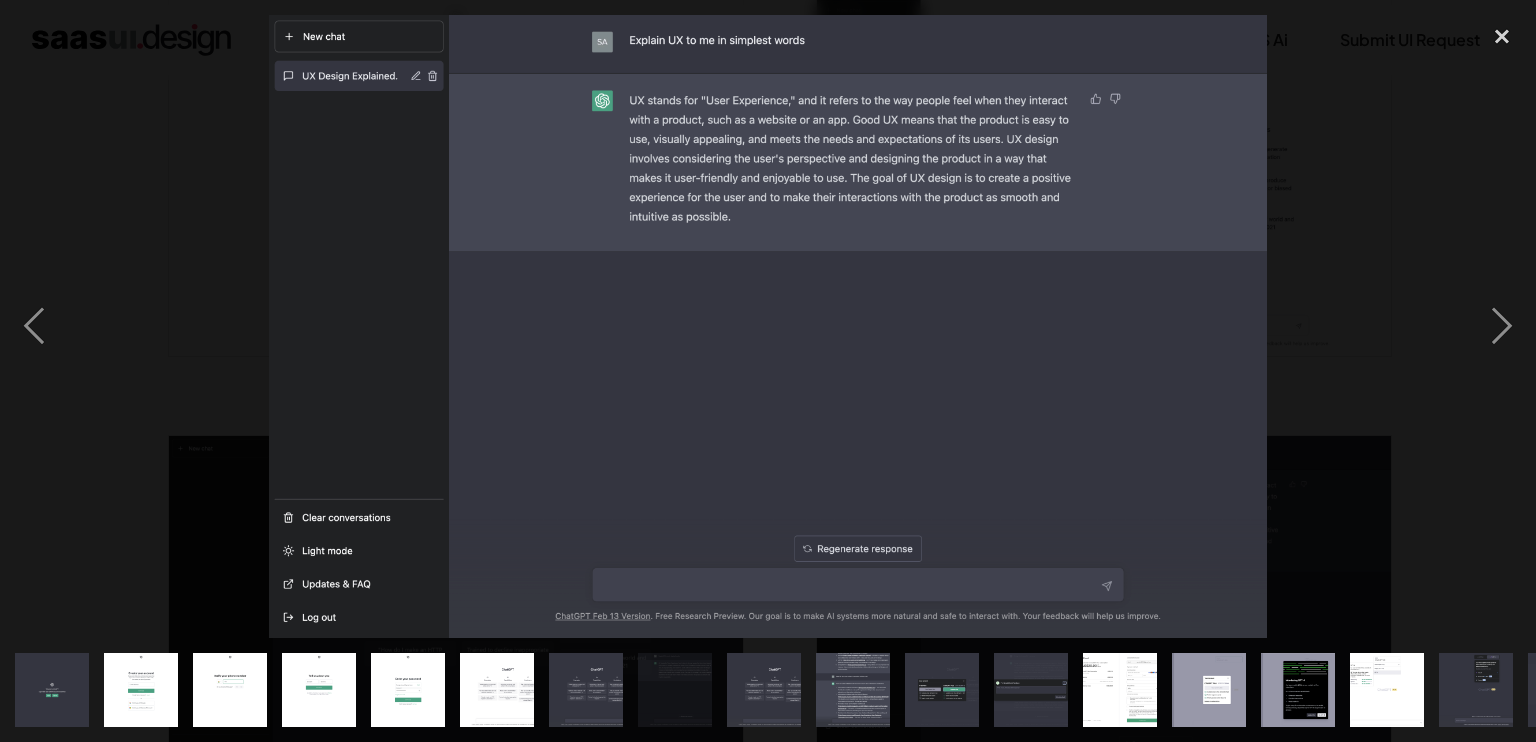 click at bounding box center (767, 326) 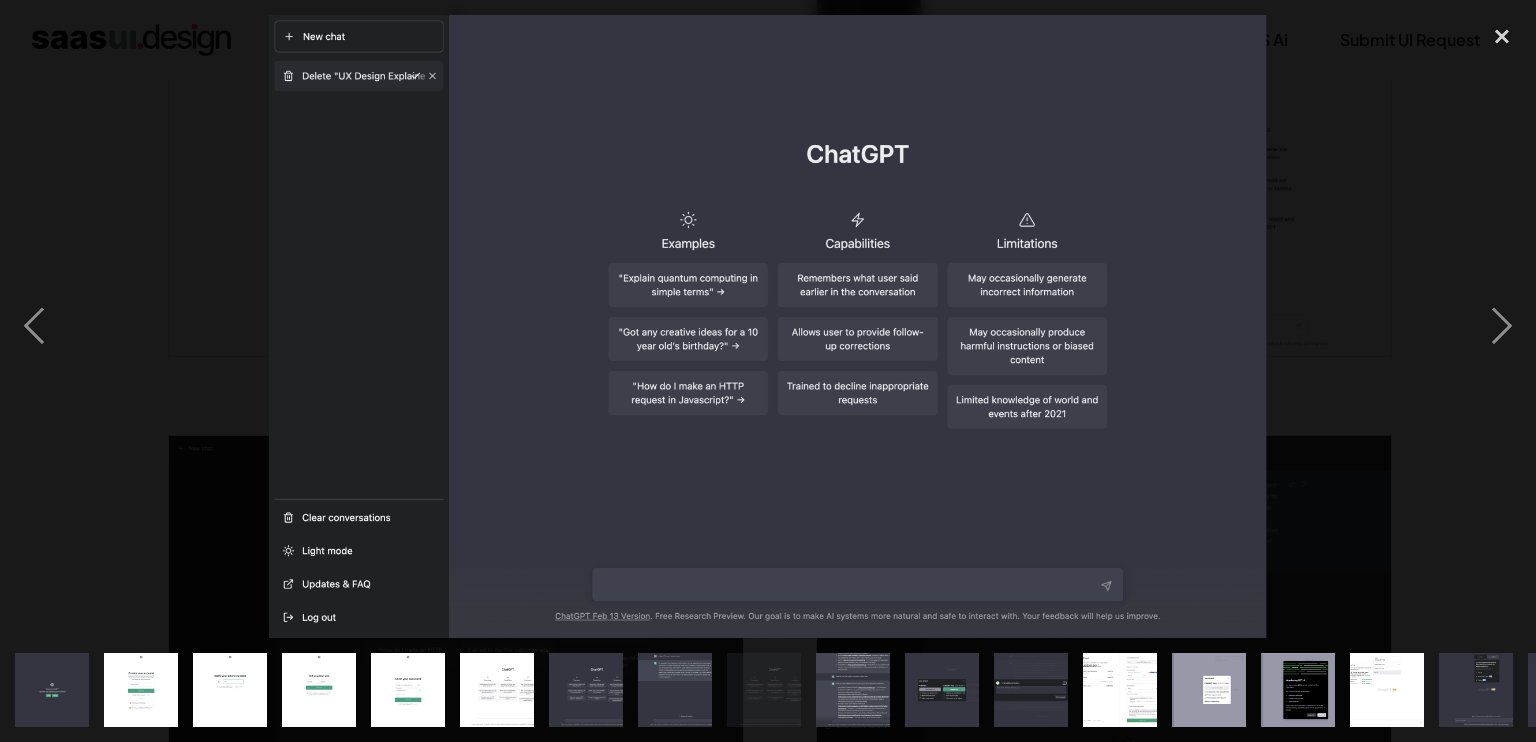 drag, startPoint x: 1012, startPoint y: 223, endPoint x: 960, endPoint y: 213, distance: 52.95281 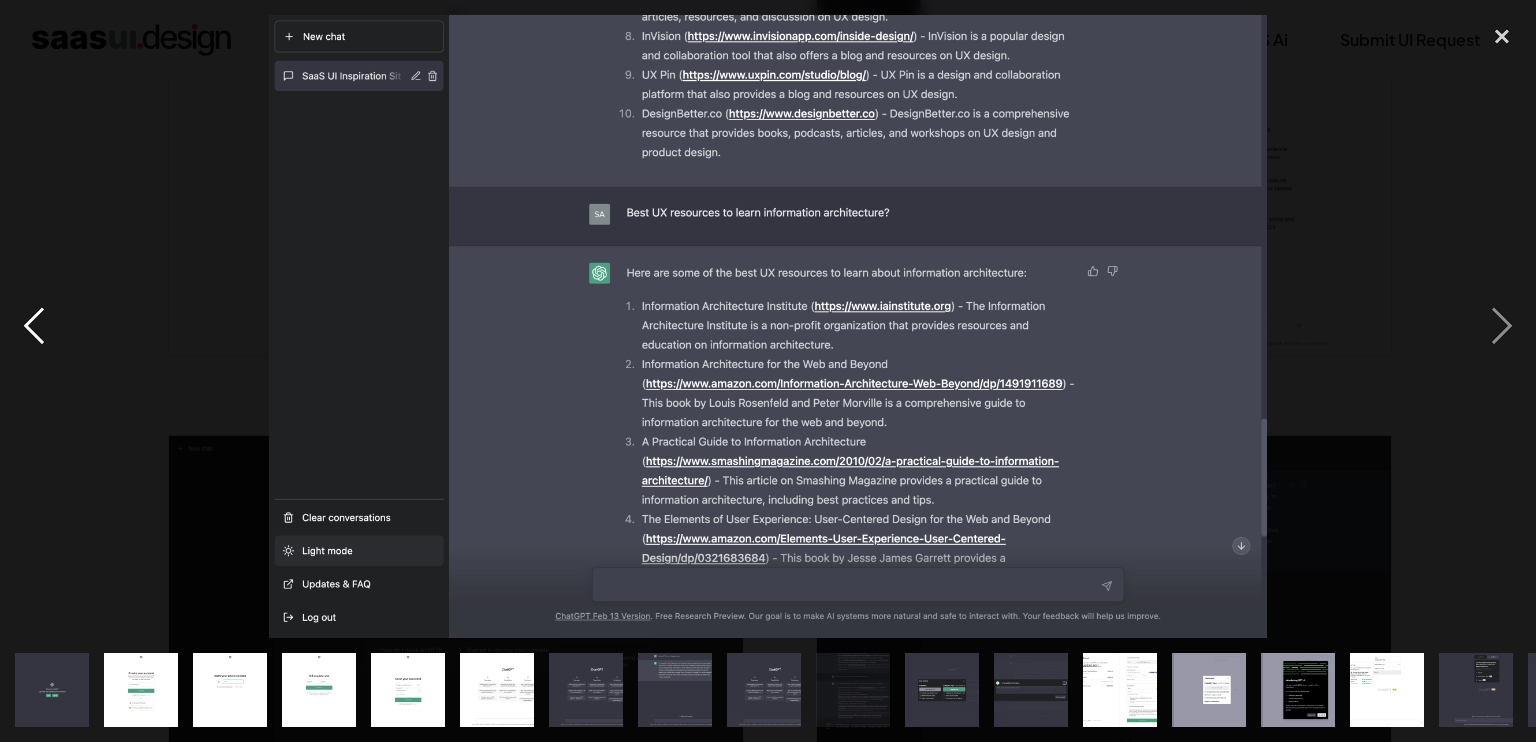 click at bounding box center [34, 326] 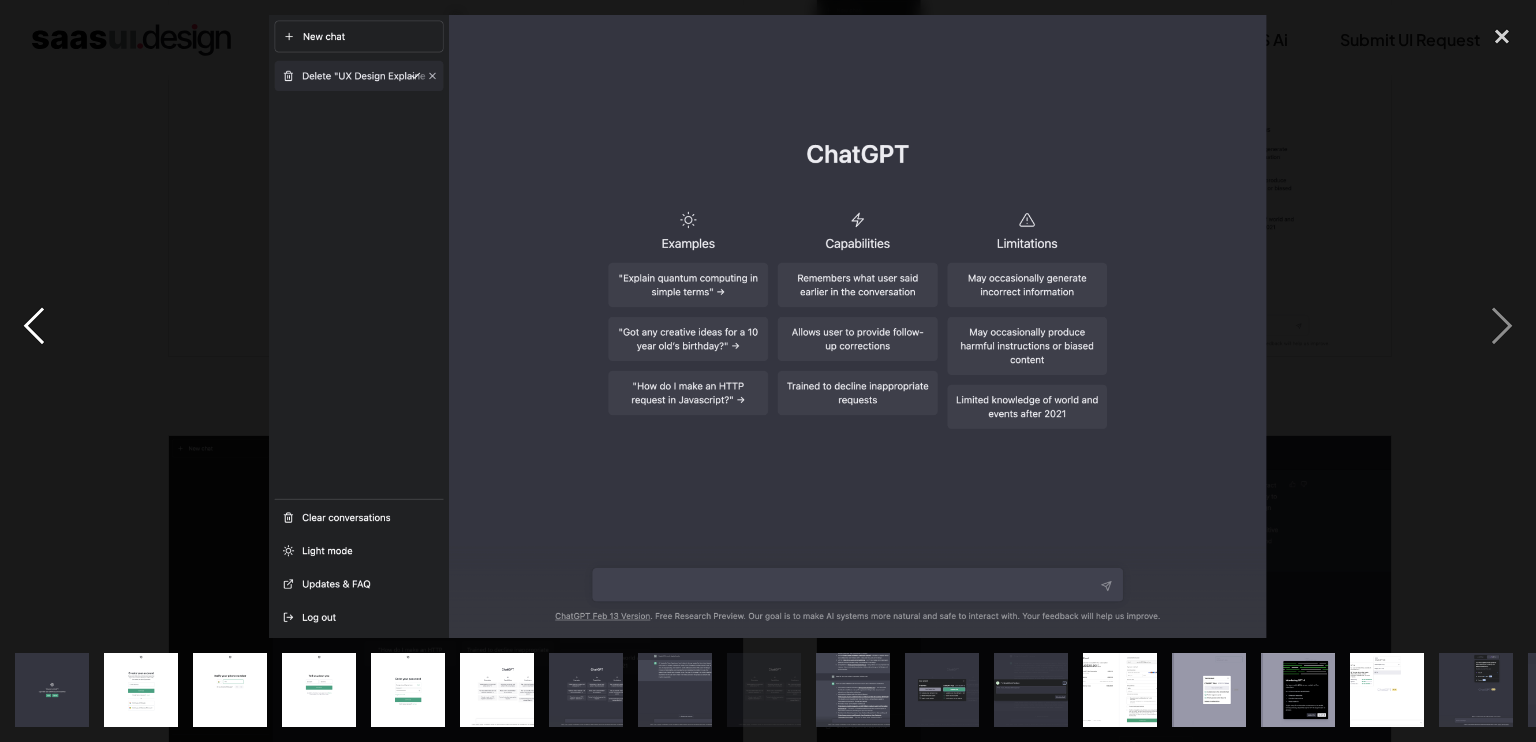 click at bounding box center (34, 326) 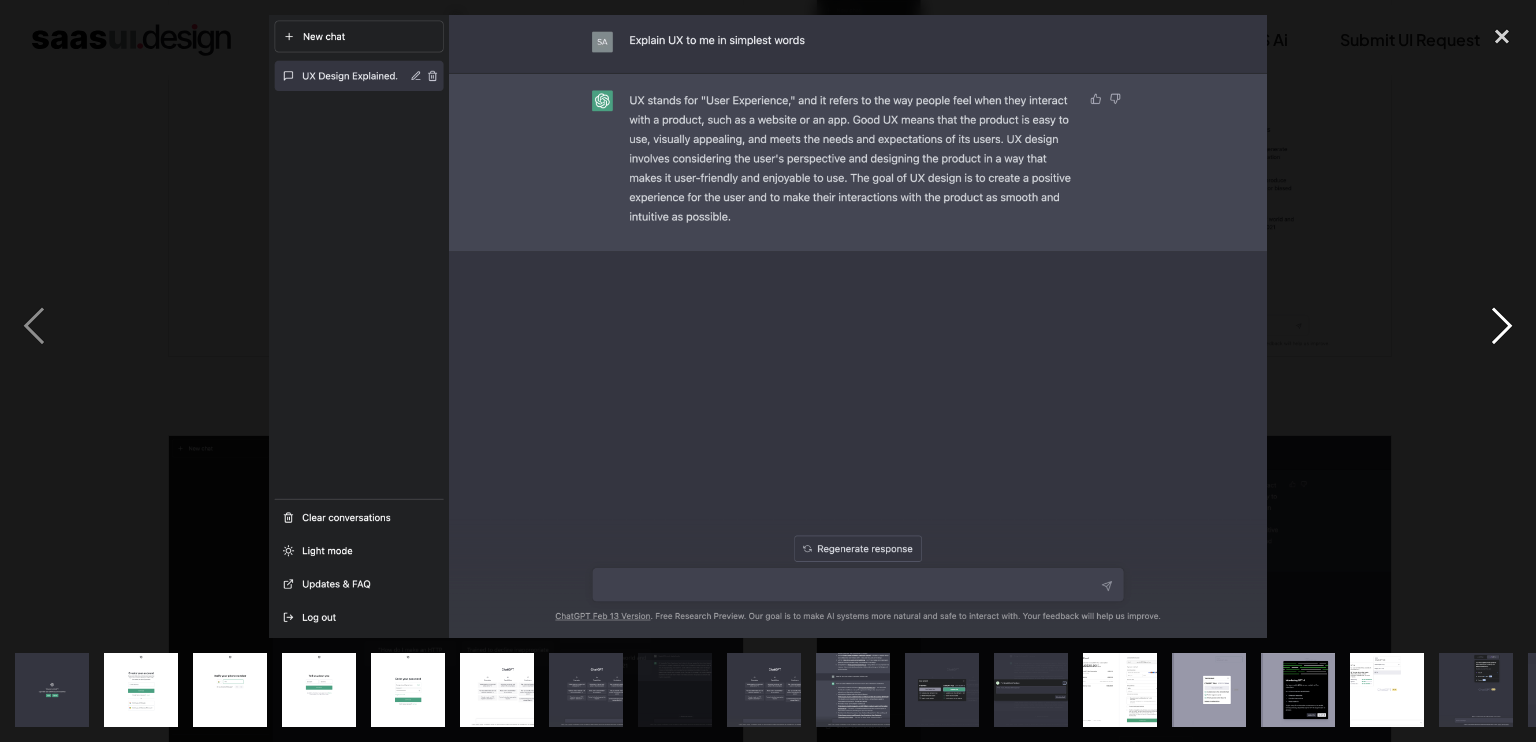 click at bounding box center [1502, 326] 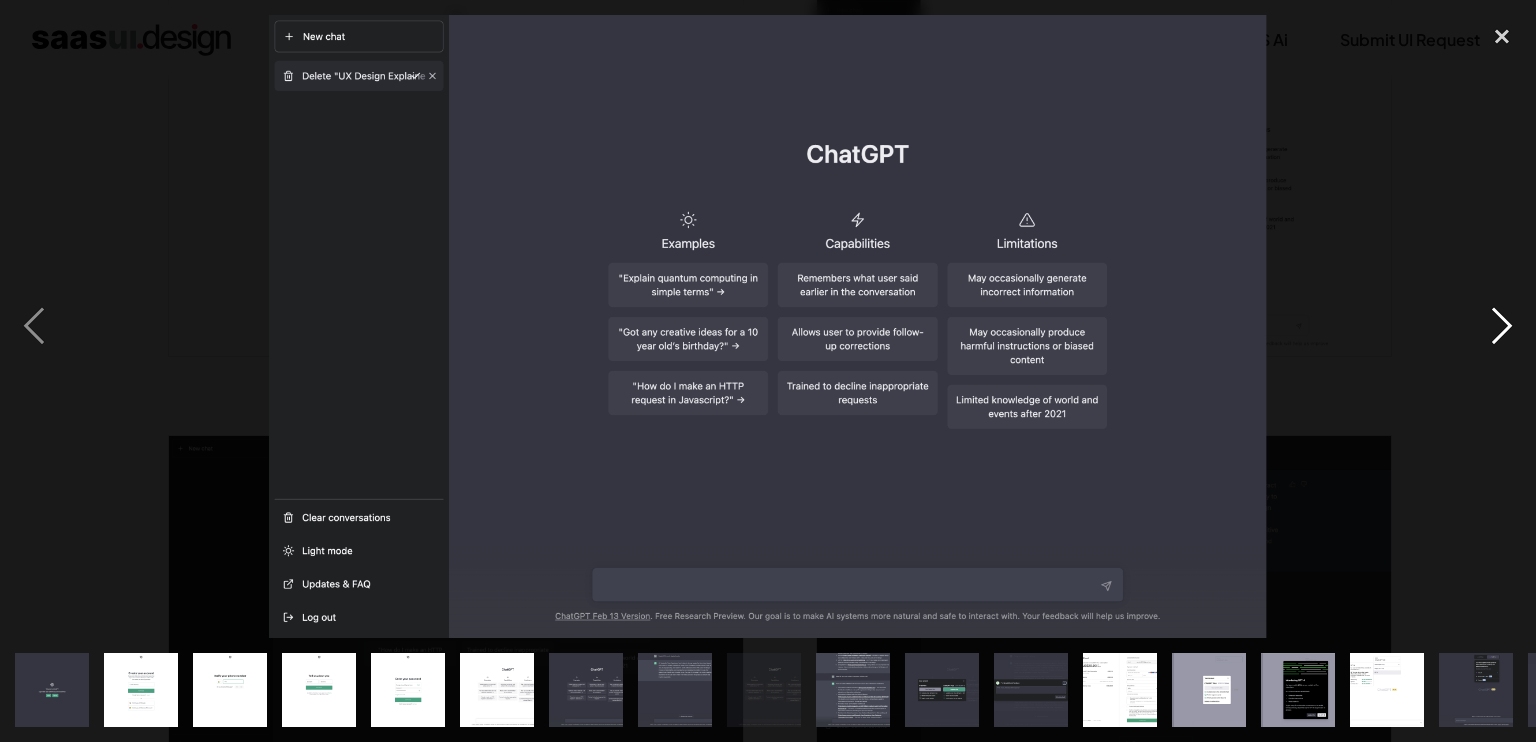click at bounding box center [1502, 326] 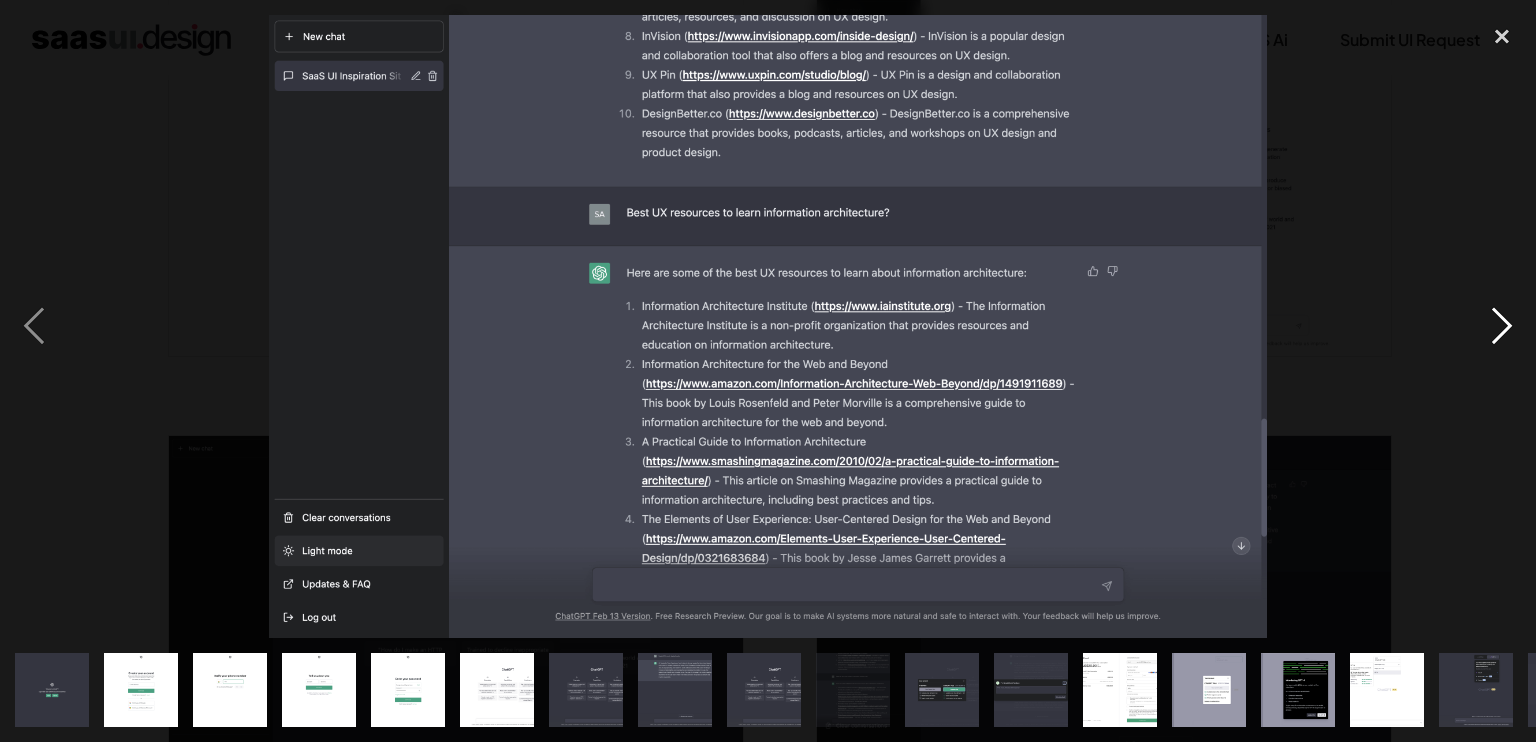 click at bounding box center (1502, 326) 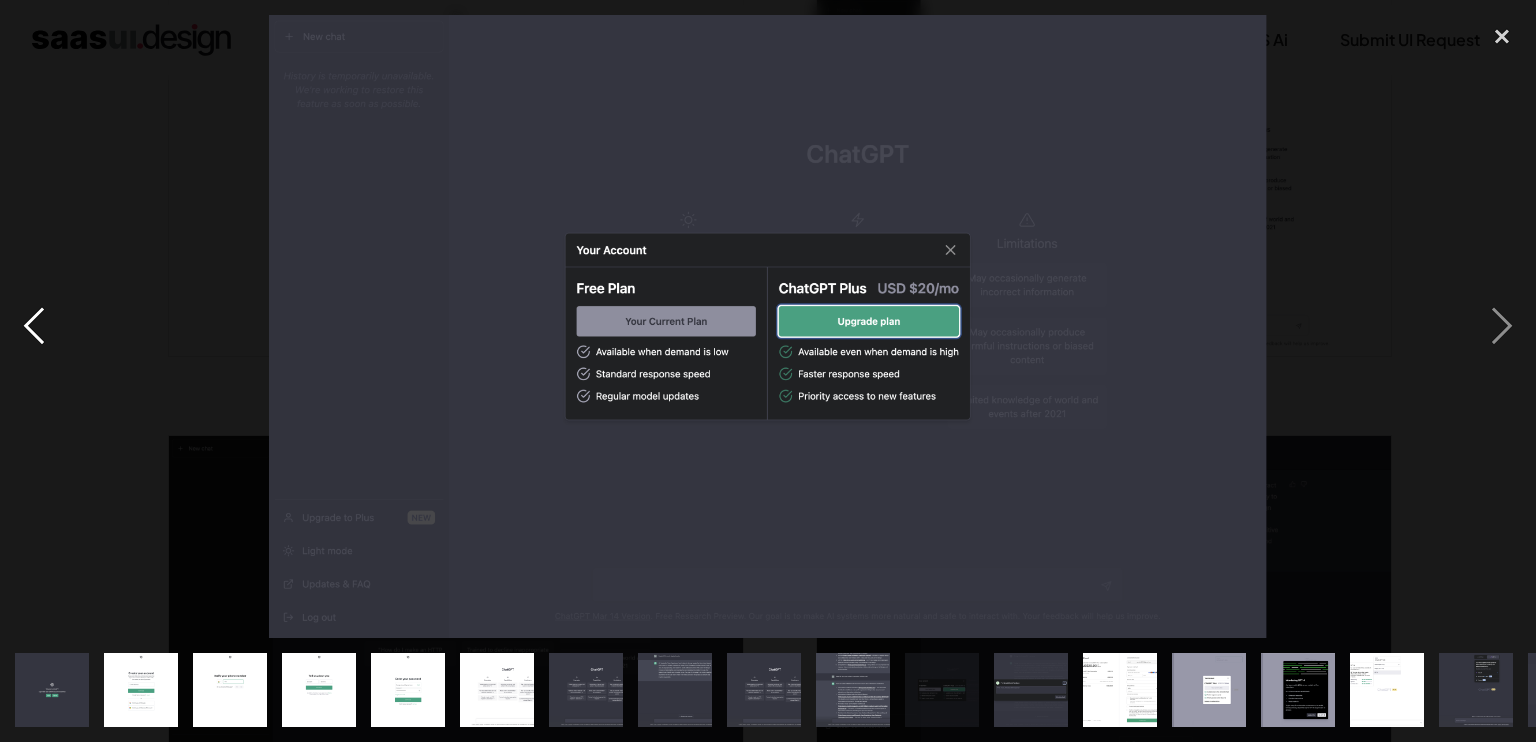 click at bounding box center [34, 326] 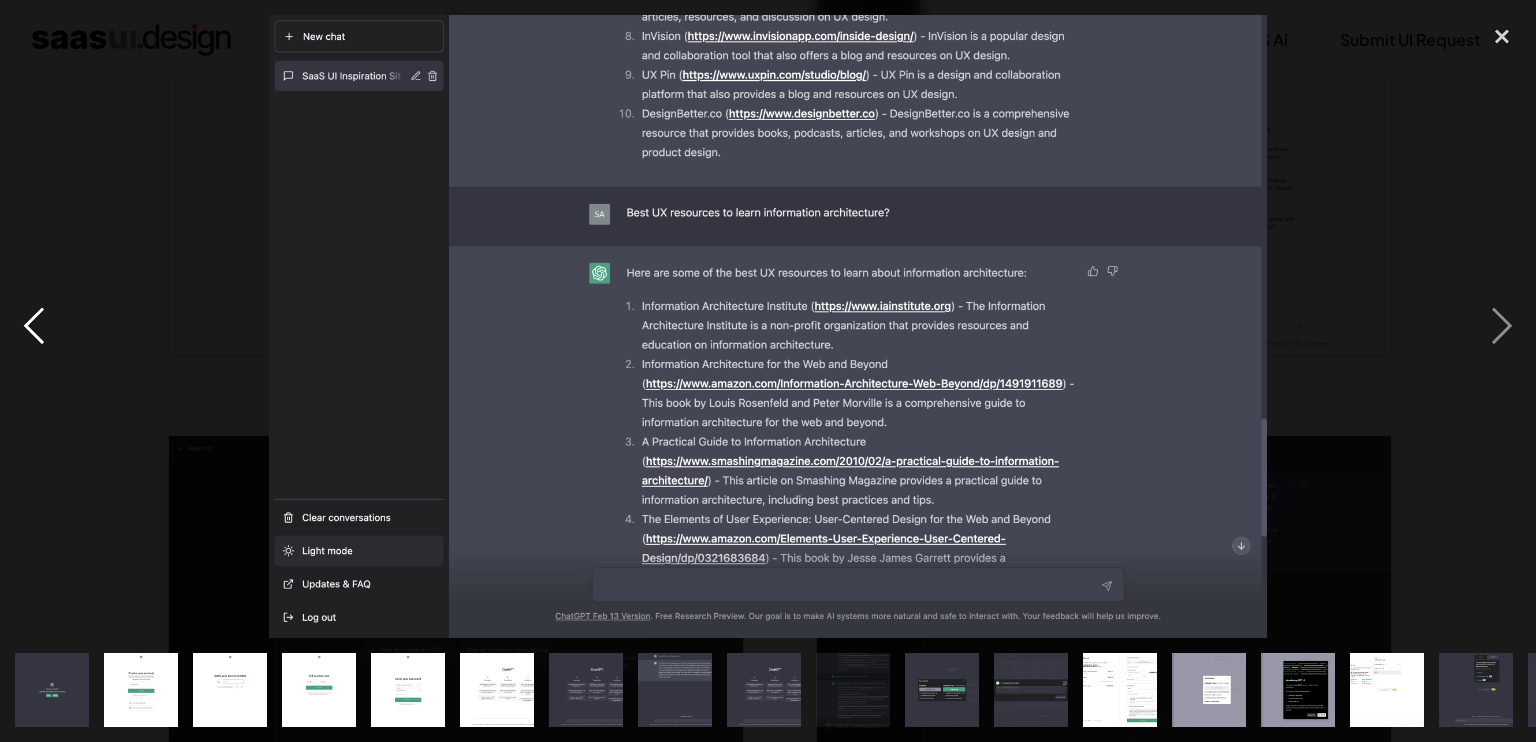 click at bounding box center (34, 326) 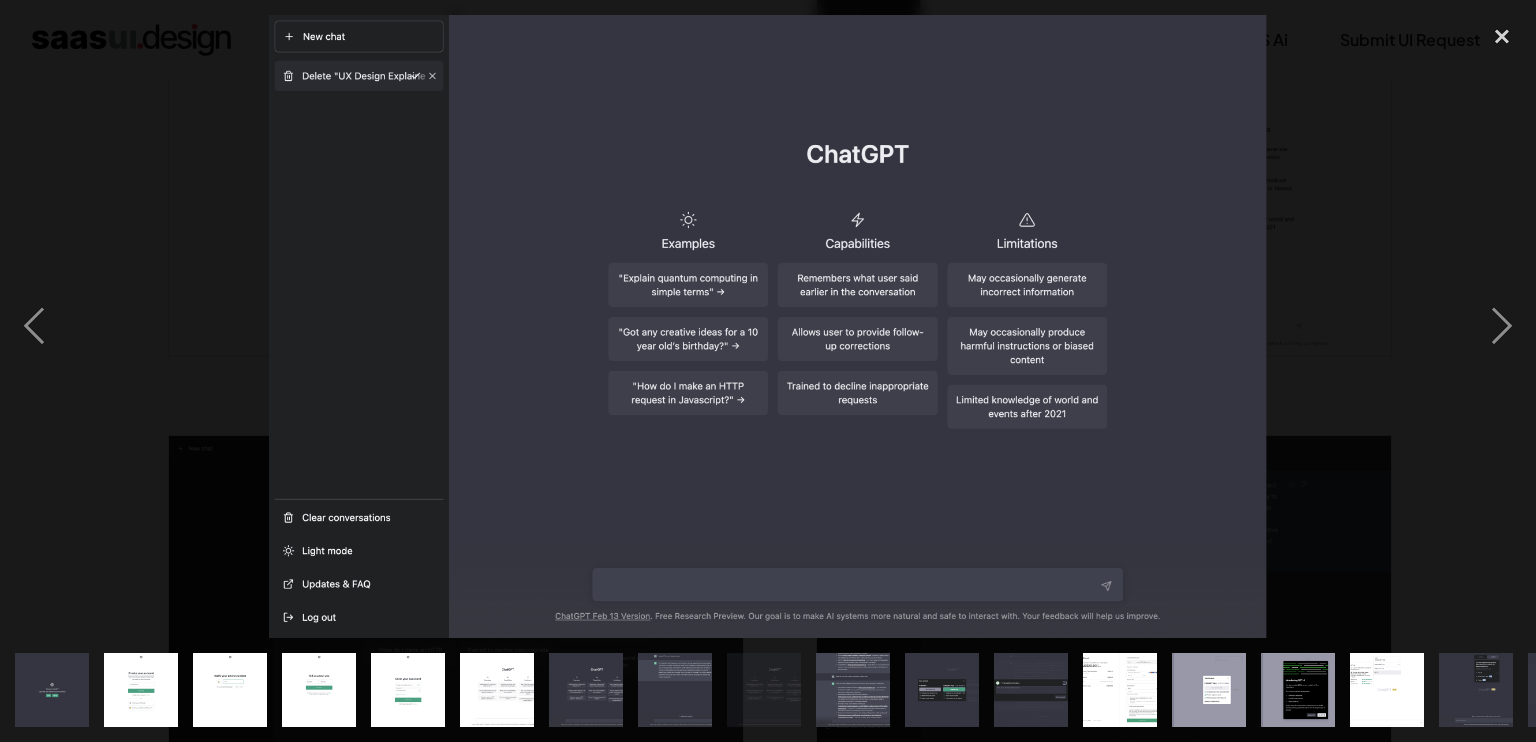 click at bounding box center (768, 326) 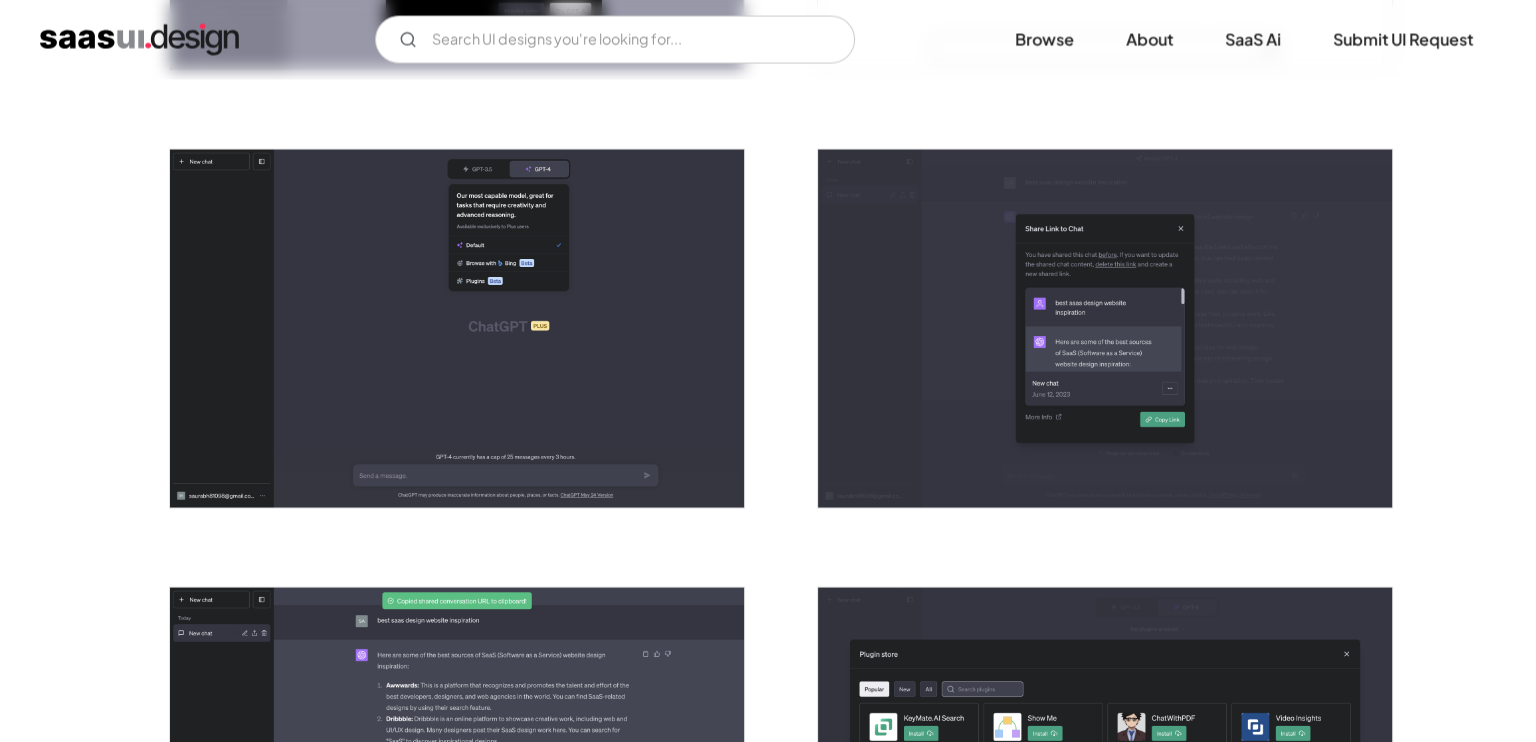 scroll, scrollTop: 3828, scrollLeft: 0, axis: vertical 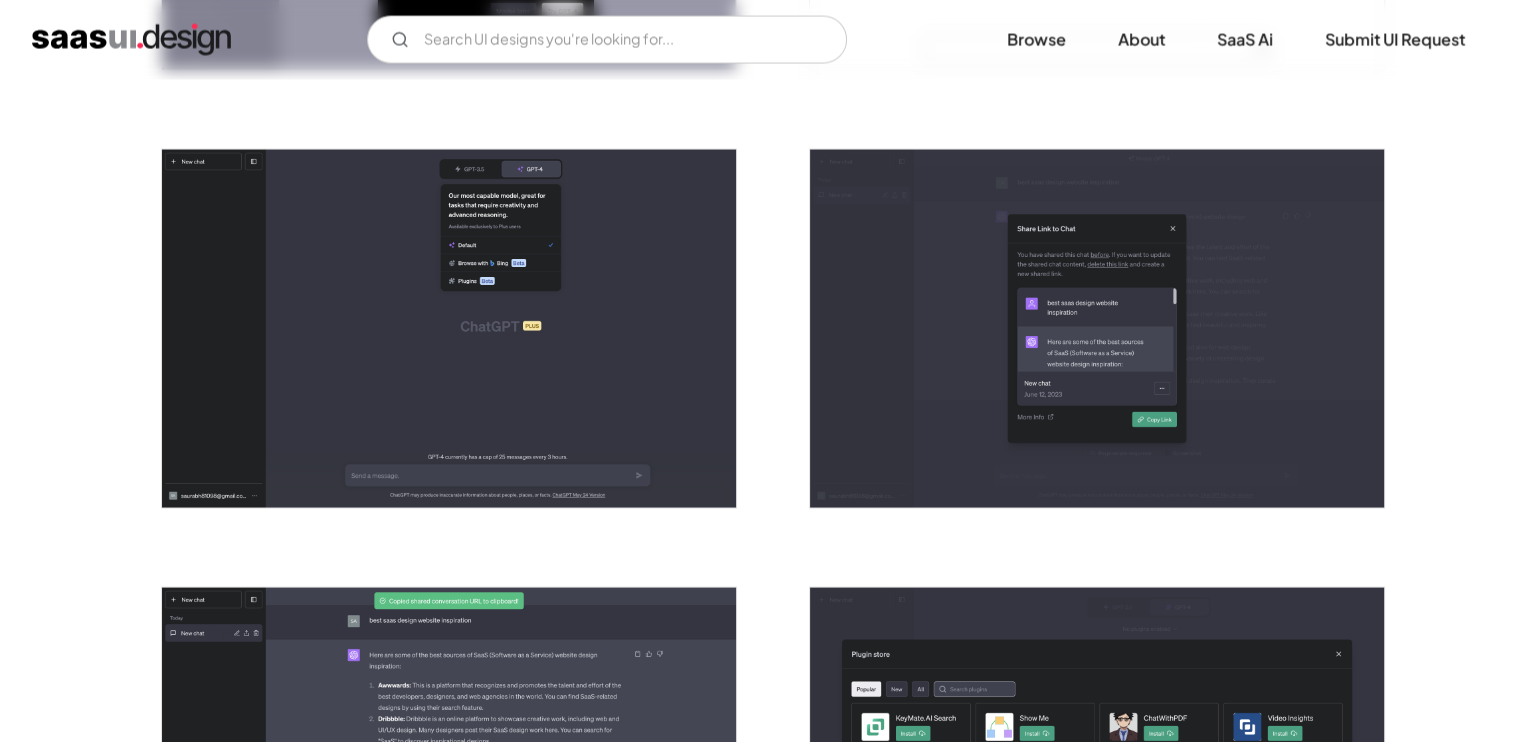 click at bounding box center (449, 329) 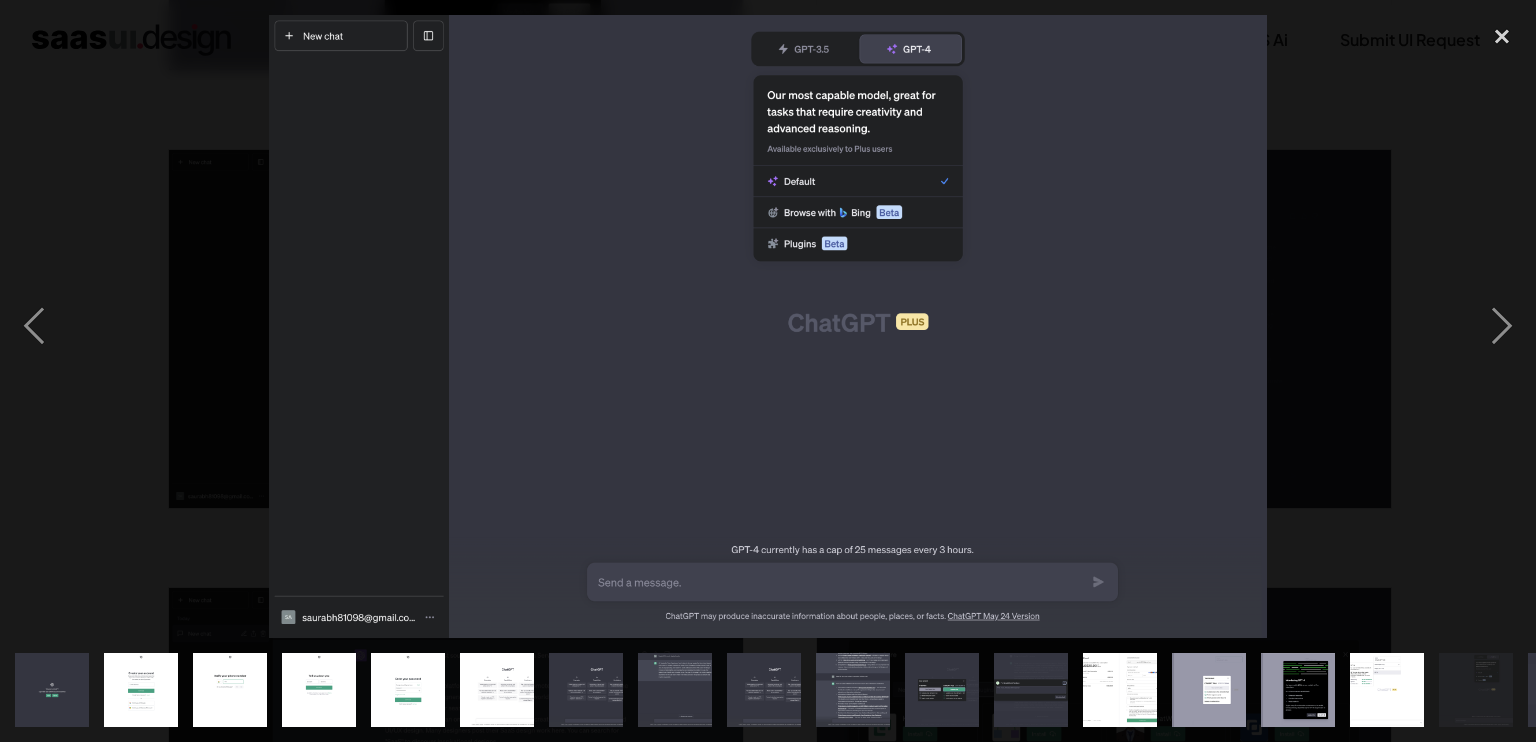 click at bounding box center (768, 326) 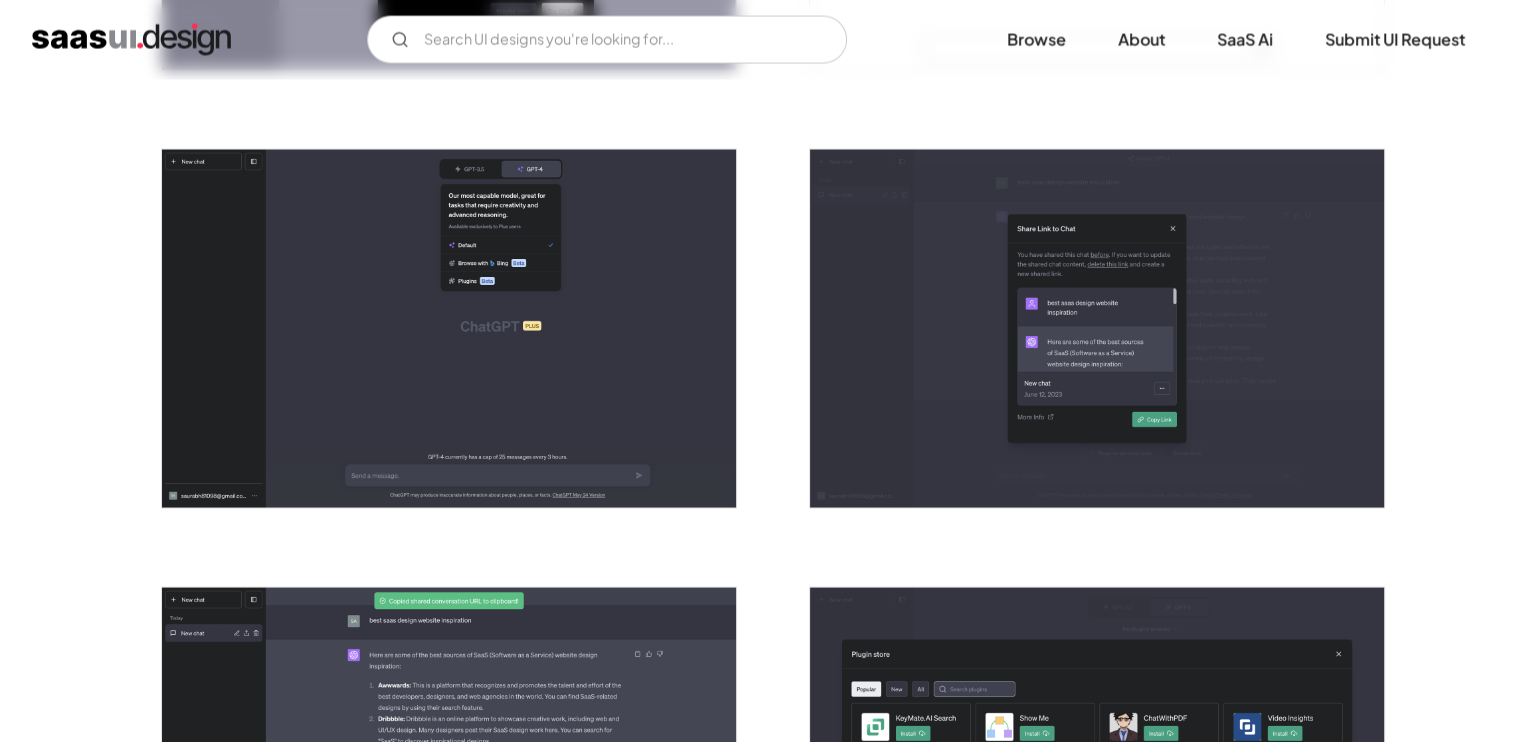 click at bounding box center [449, 329] 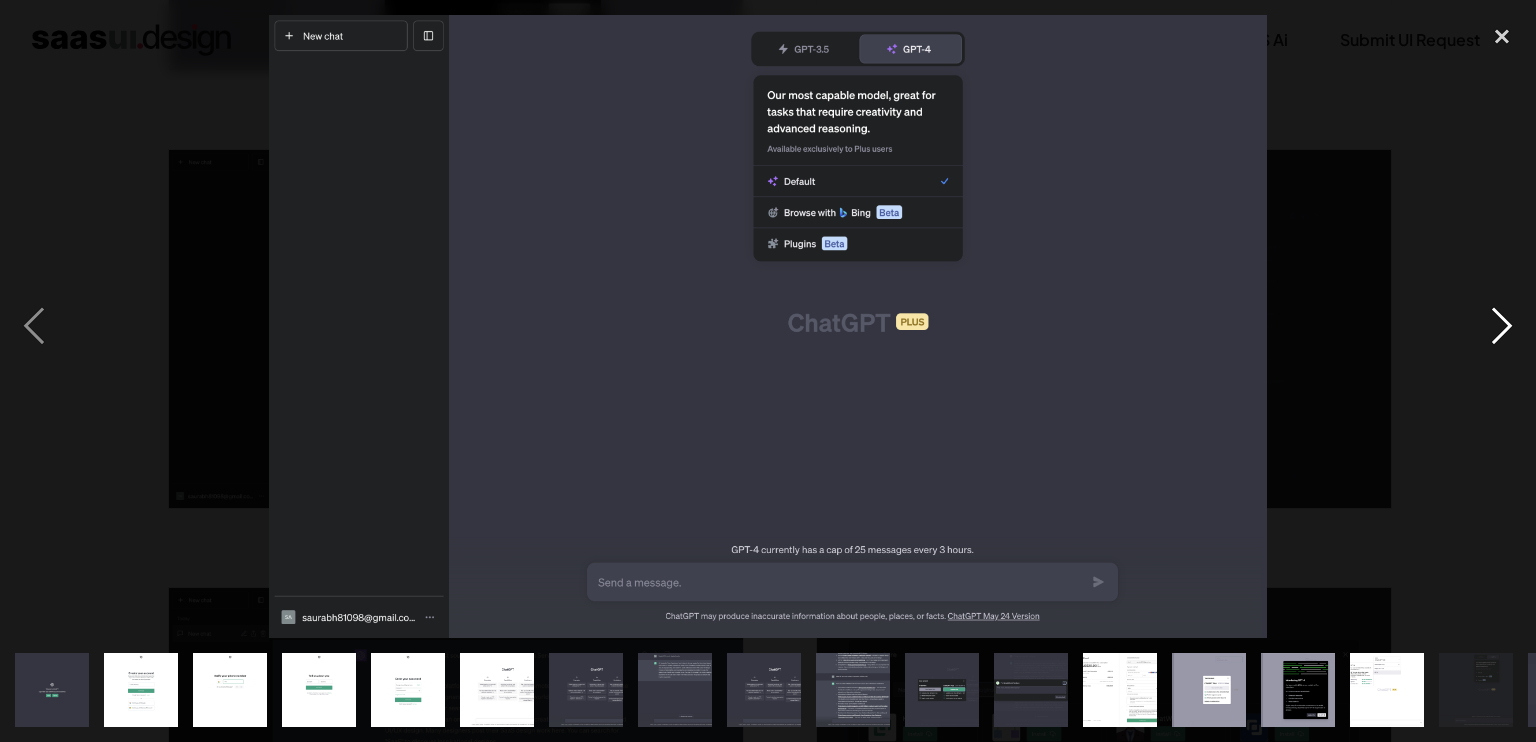 click at bounding box center [1502, 326] 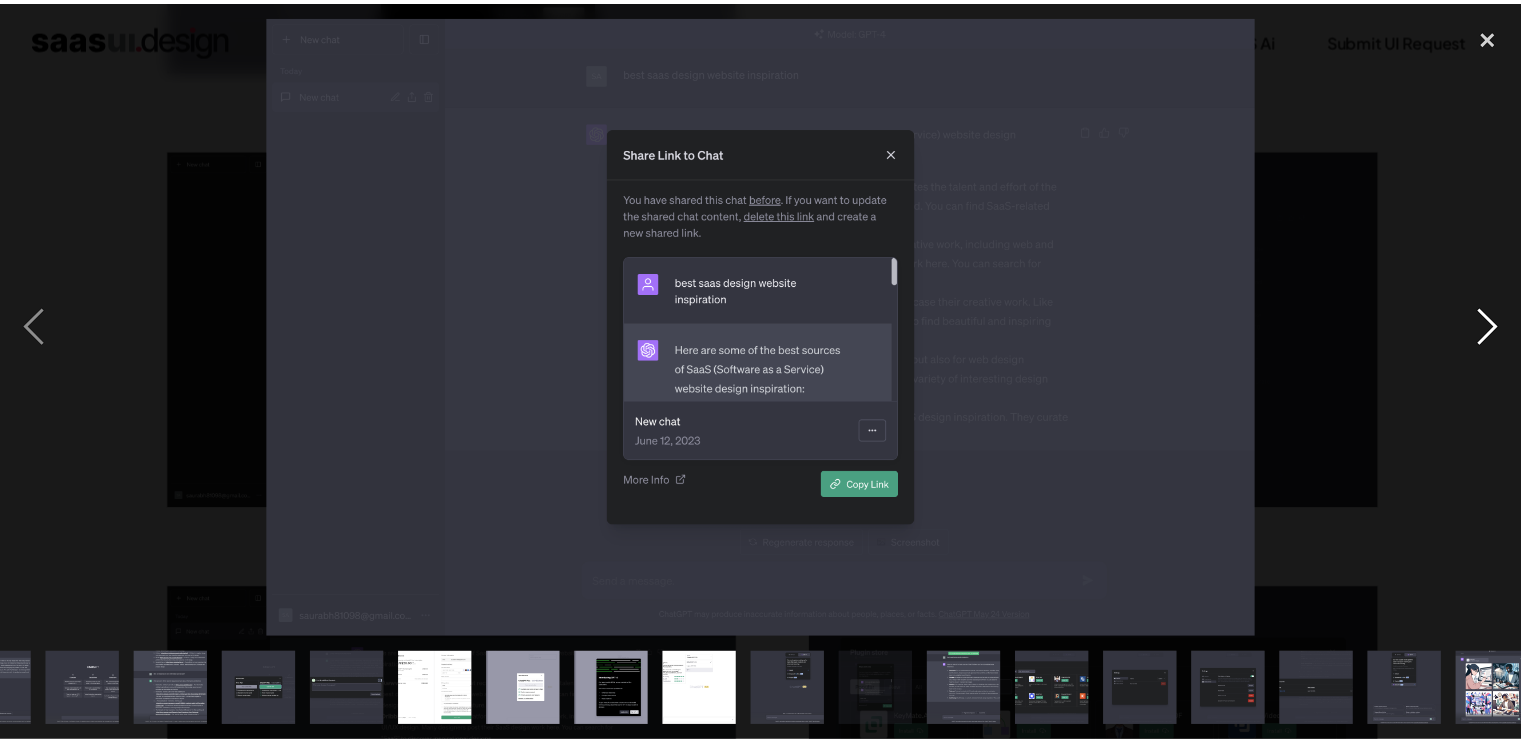 scroll, scrollTop: 0, scrollLeft: 704, axis: horizontal 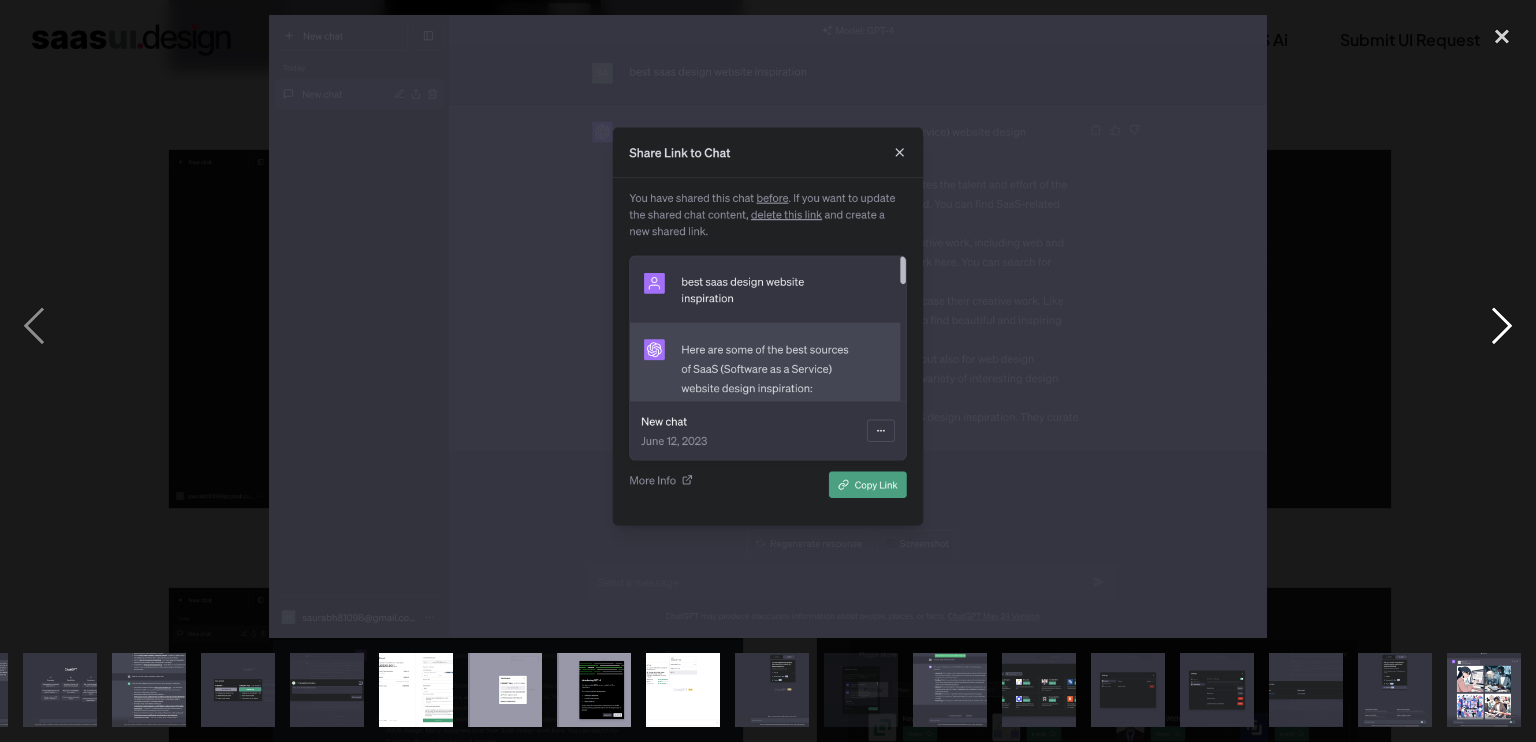 click at bounding box center (1502, 326) 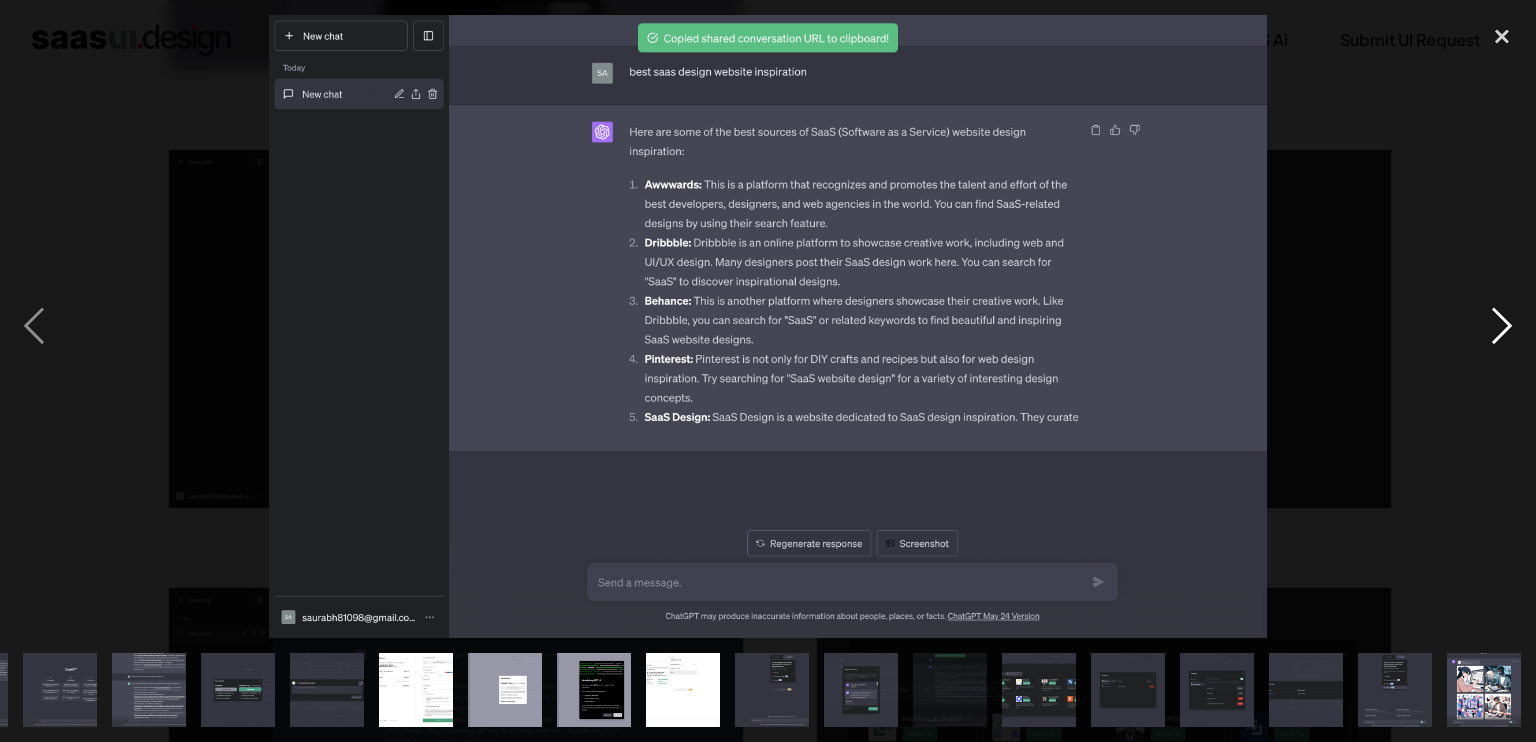 click at bounding box center (1502, 326) 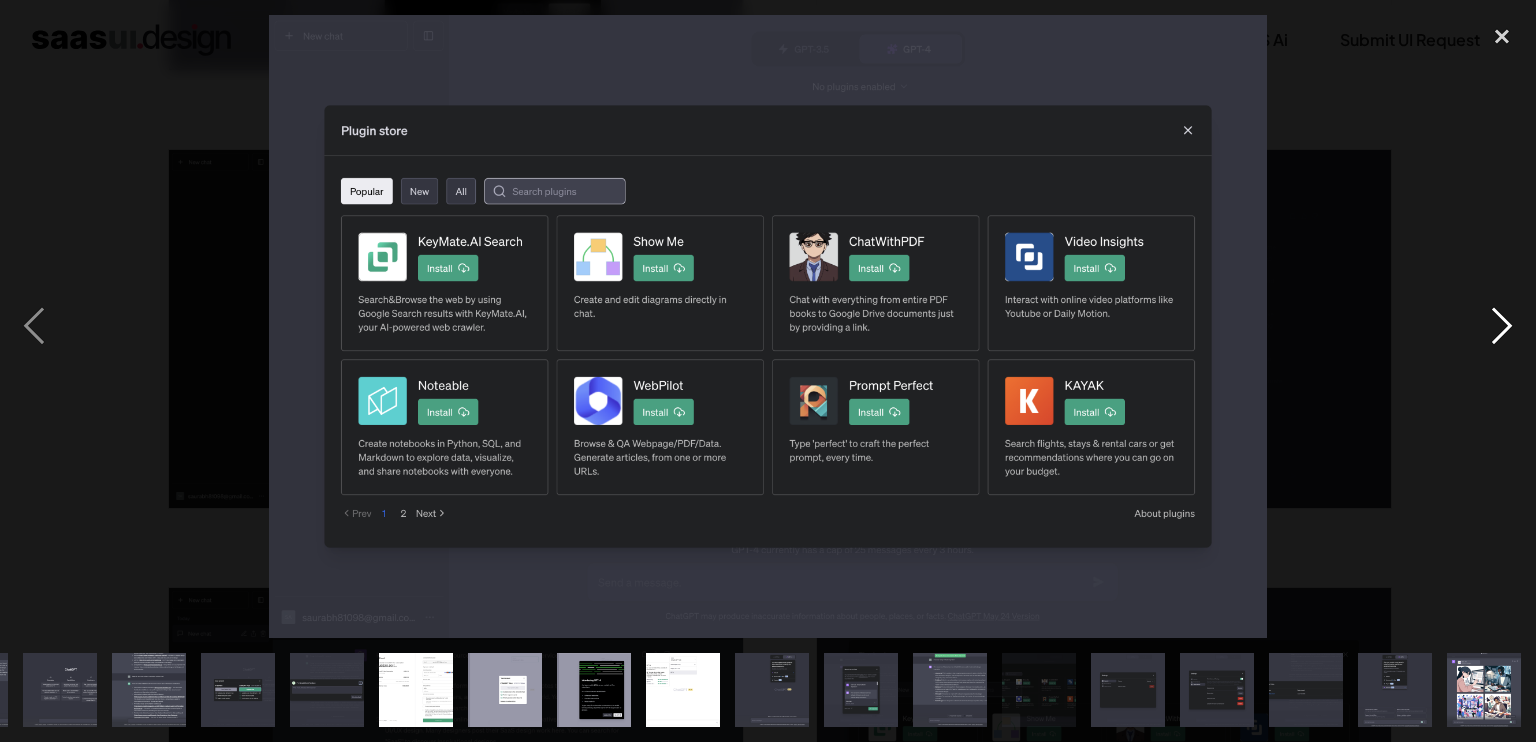 click at bounding box center (1502, 326) 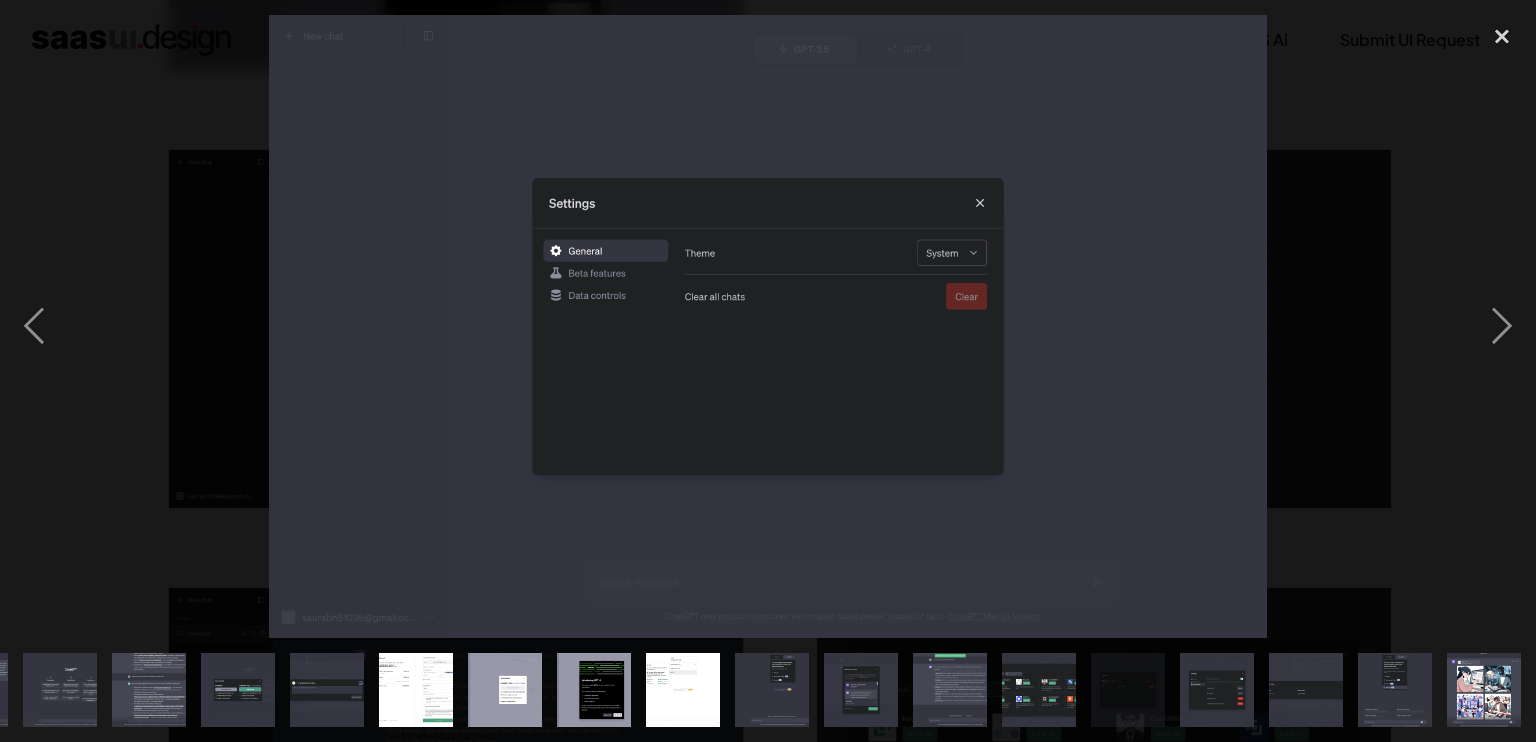 click at bounding box center [768, 326] 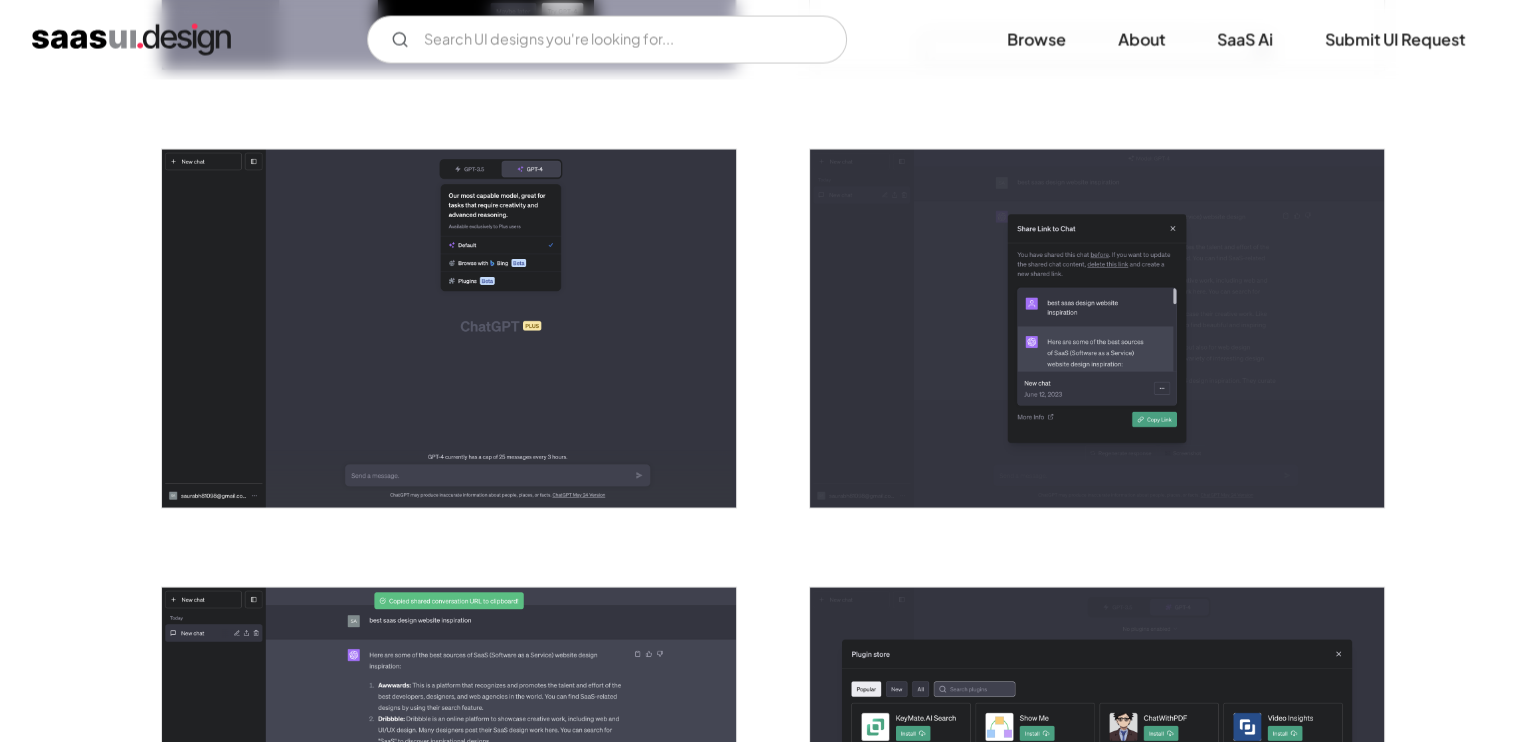 scroll, scrollTop: 0, scrollLeft: 0, axis: both 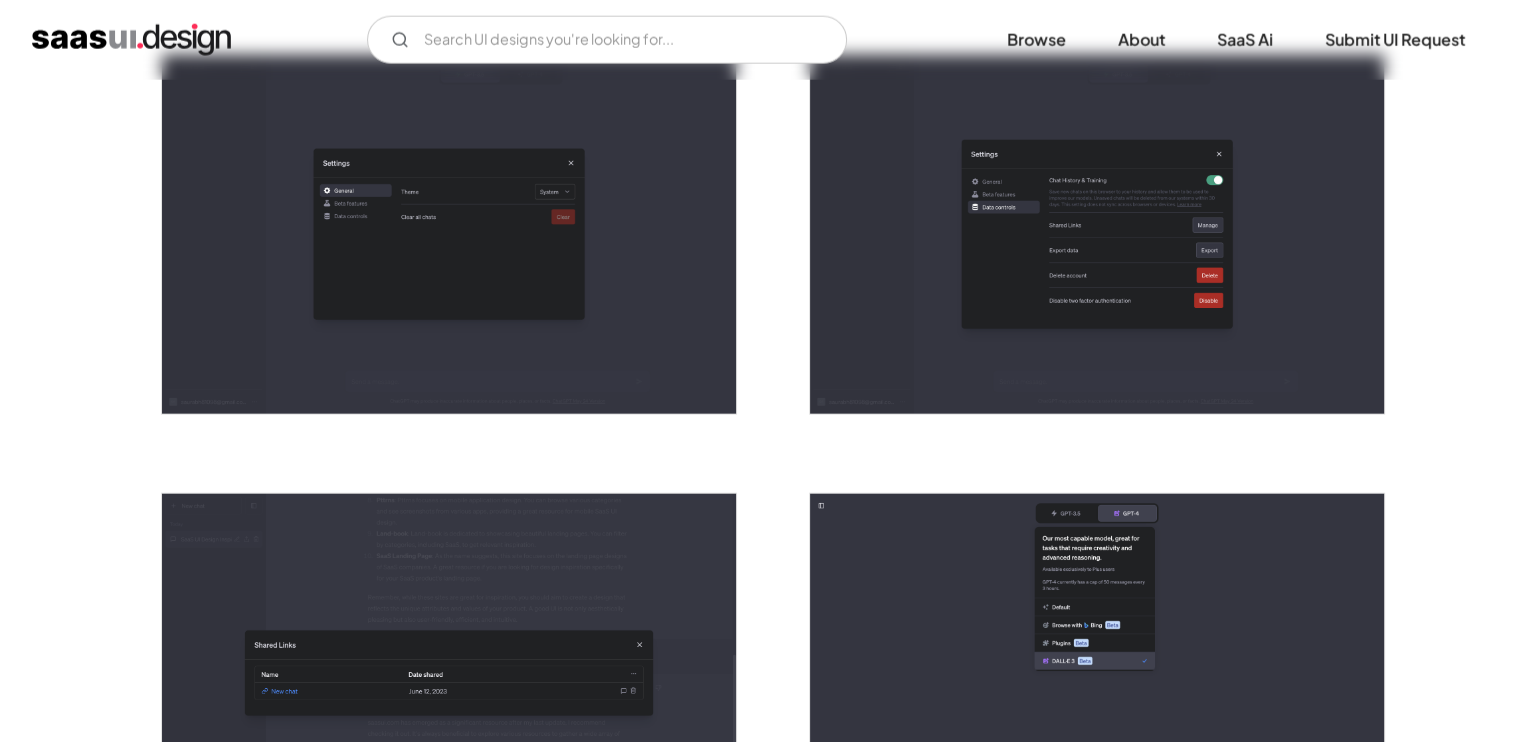 click at bounding box center (1097, 234) 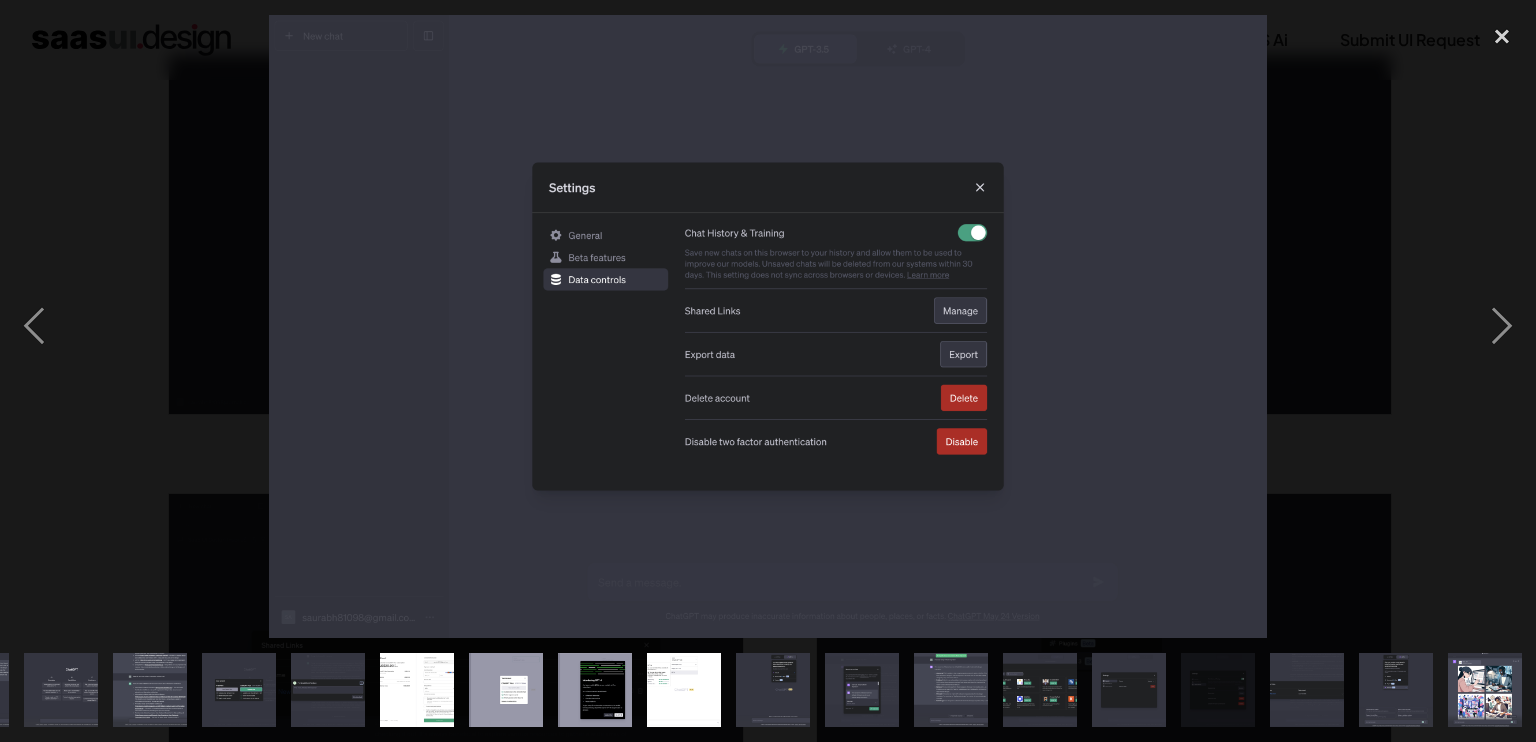scroll, scrollTop: 0, scrollLeft: 704, axis: horizontal 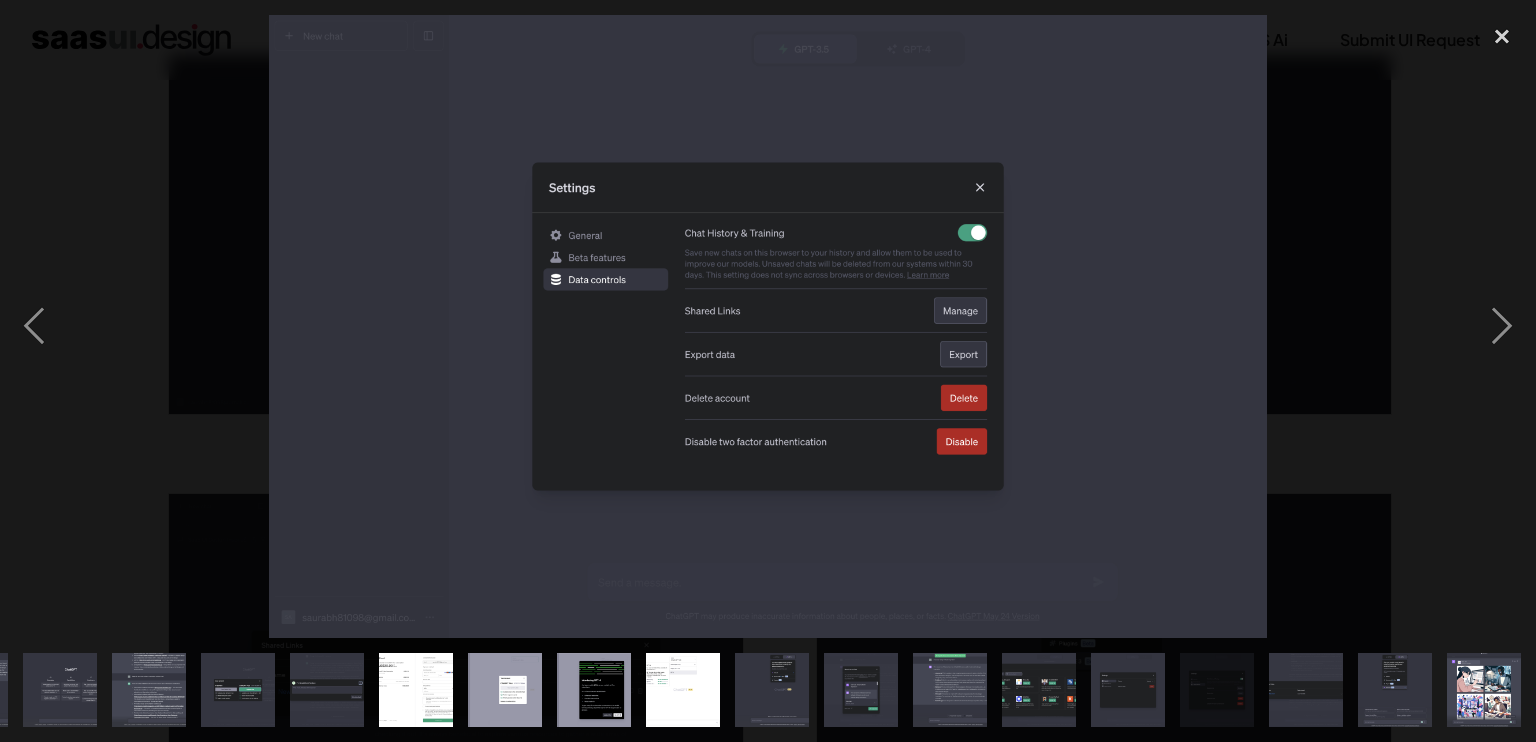 click at bounding box center (768, 326) 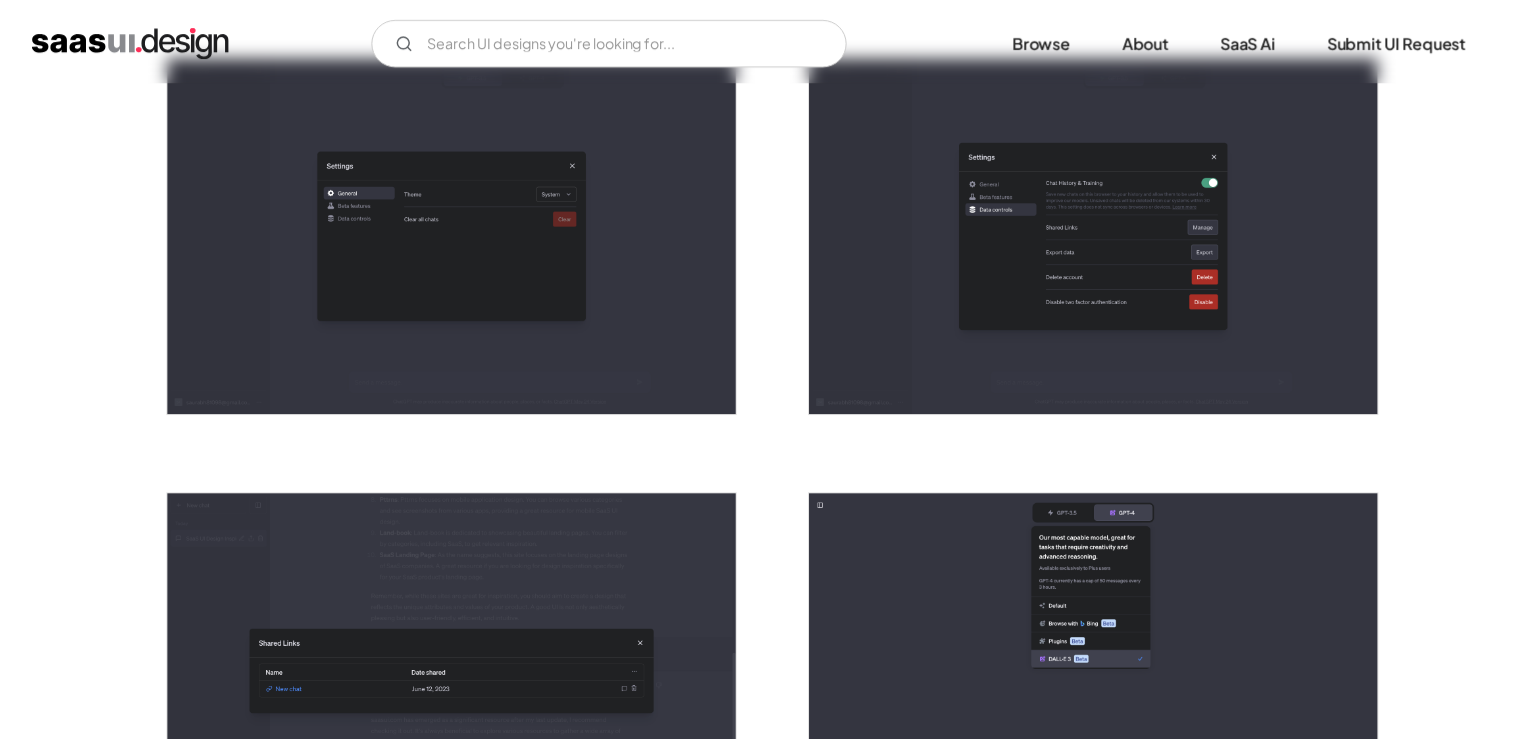 scroll, scrollTop: 5094, scrollLeft: 0, axis: vertical 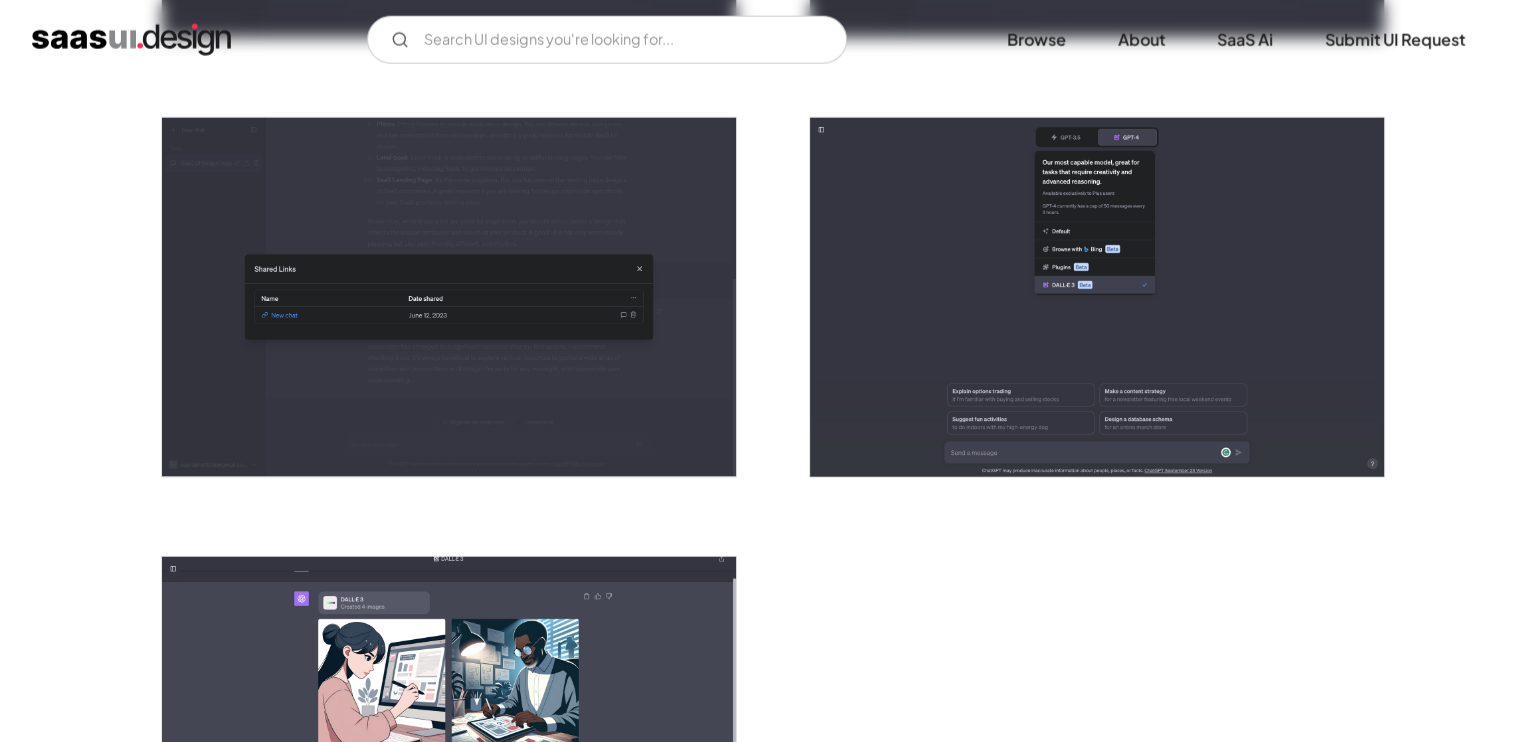 click at bounding box center [1097, 297] 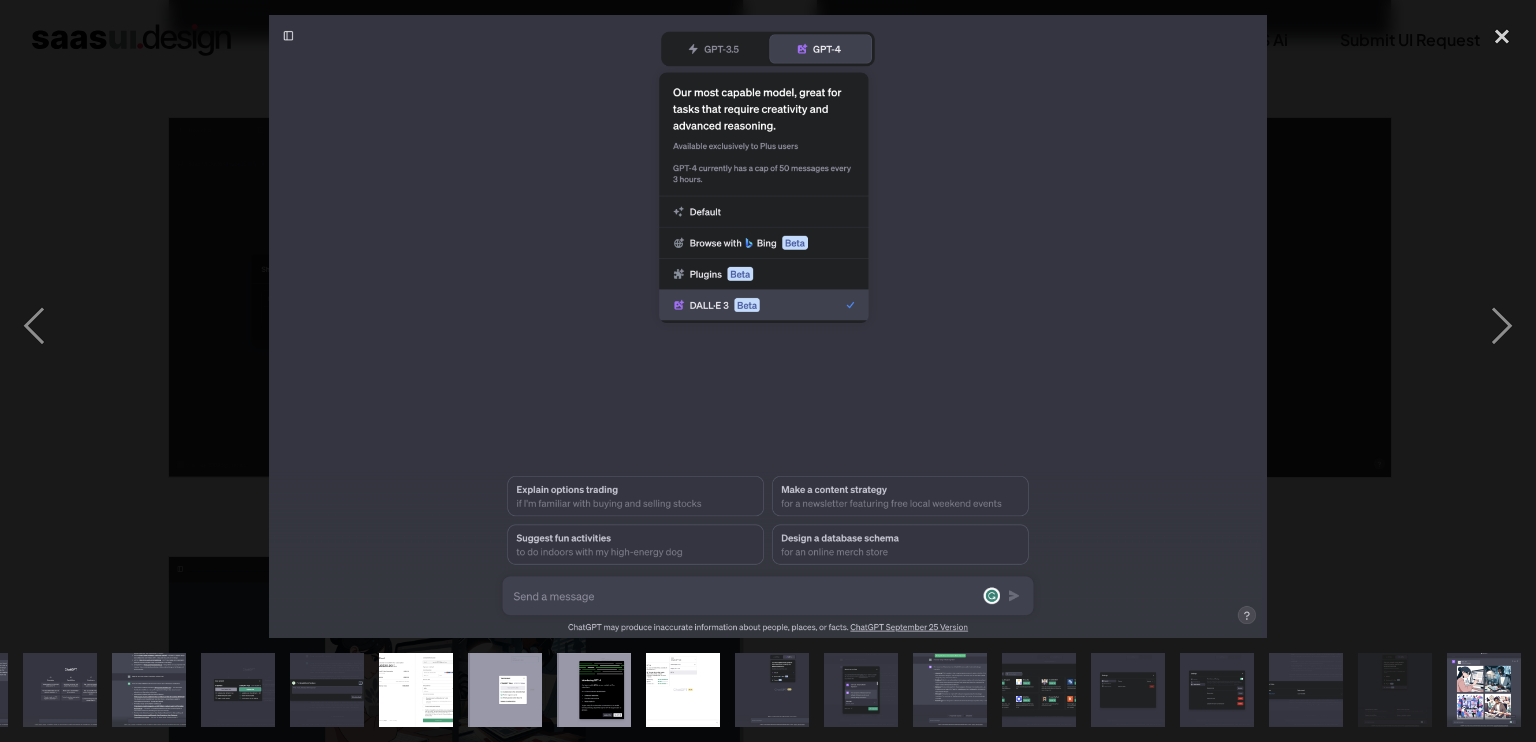 scroll, scrollTop: 0, scrollLeft: 704, axis: horizontal 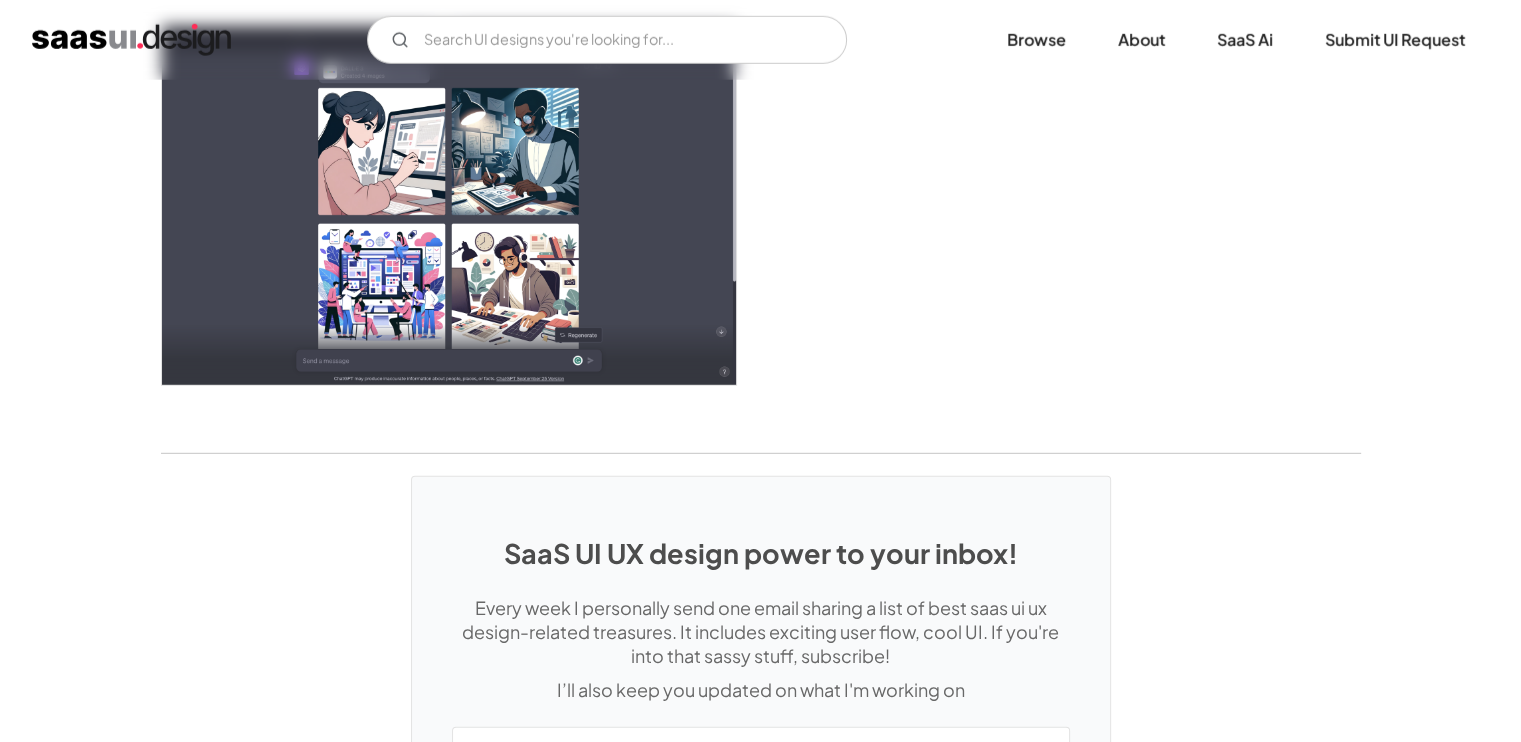 click at bounding box center [449, 205] 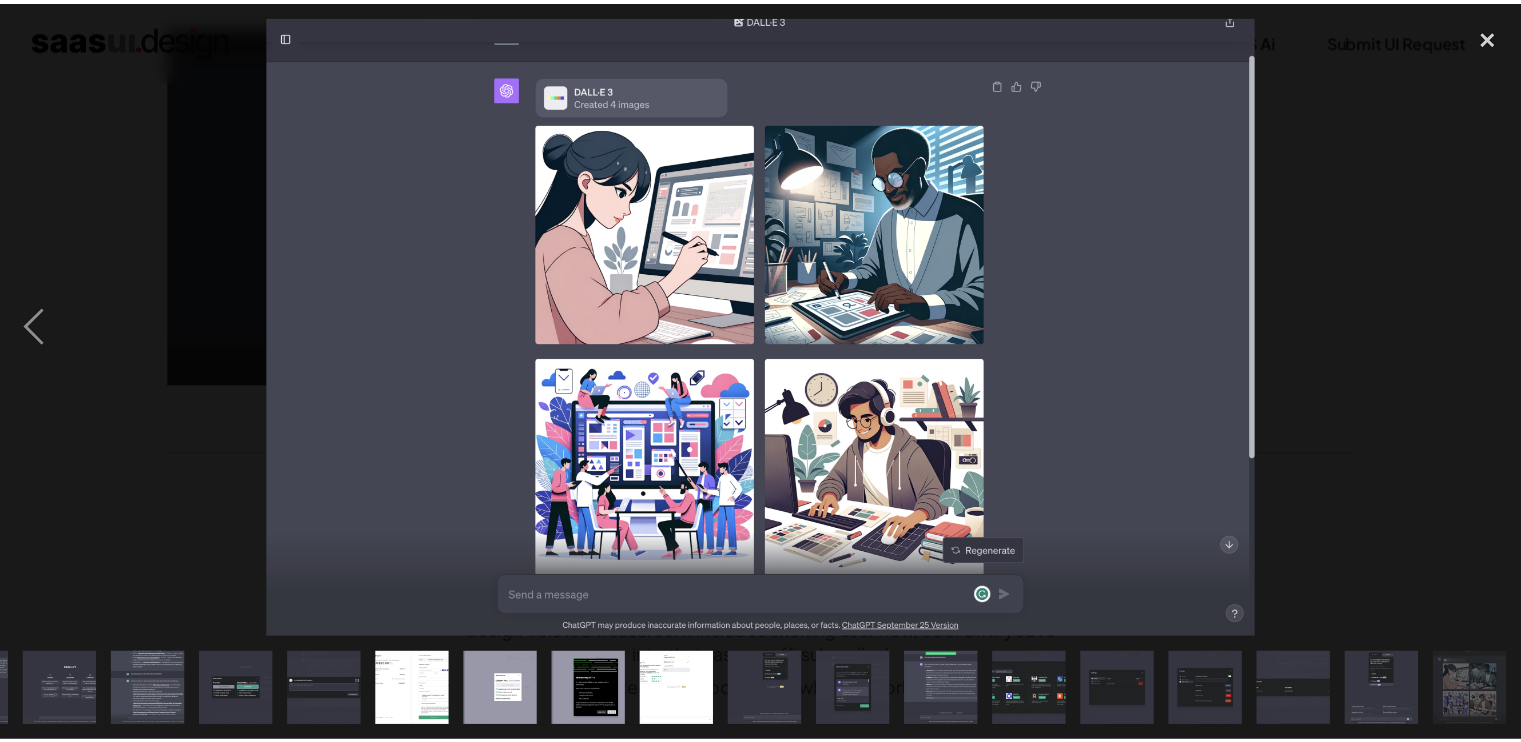 scroll, scrollTop: 0, scrollLeft: 704, axis: horizontal 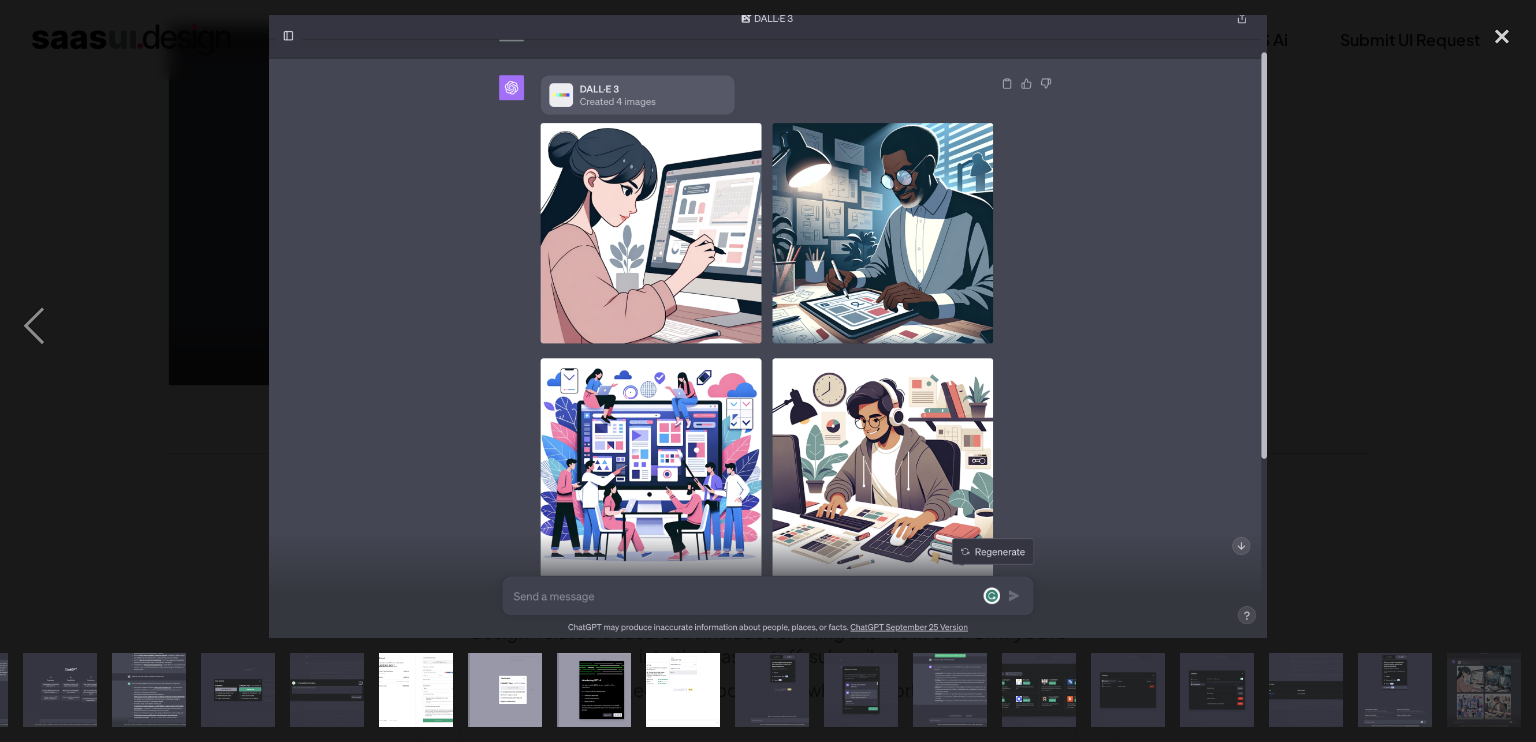 click at bounding box center [768, 326] 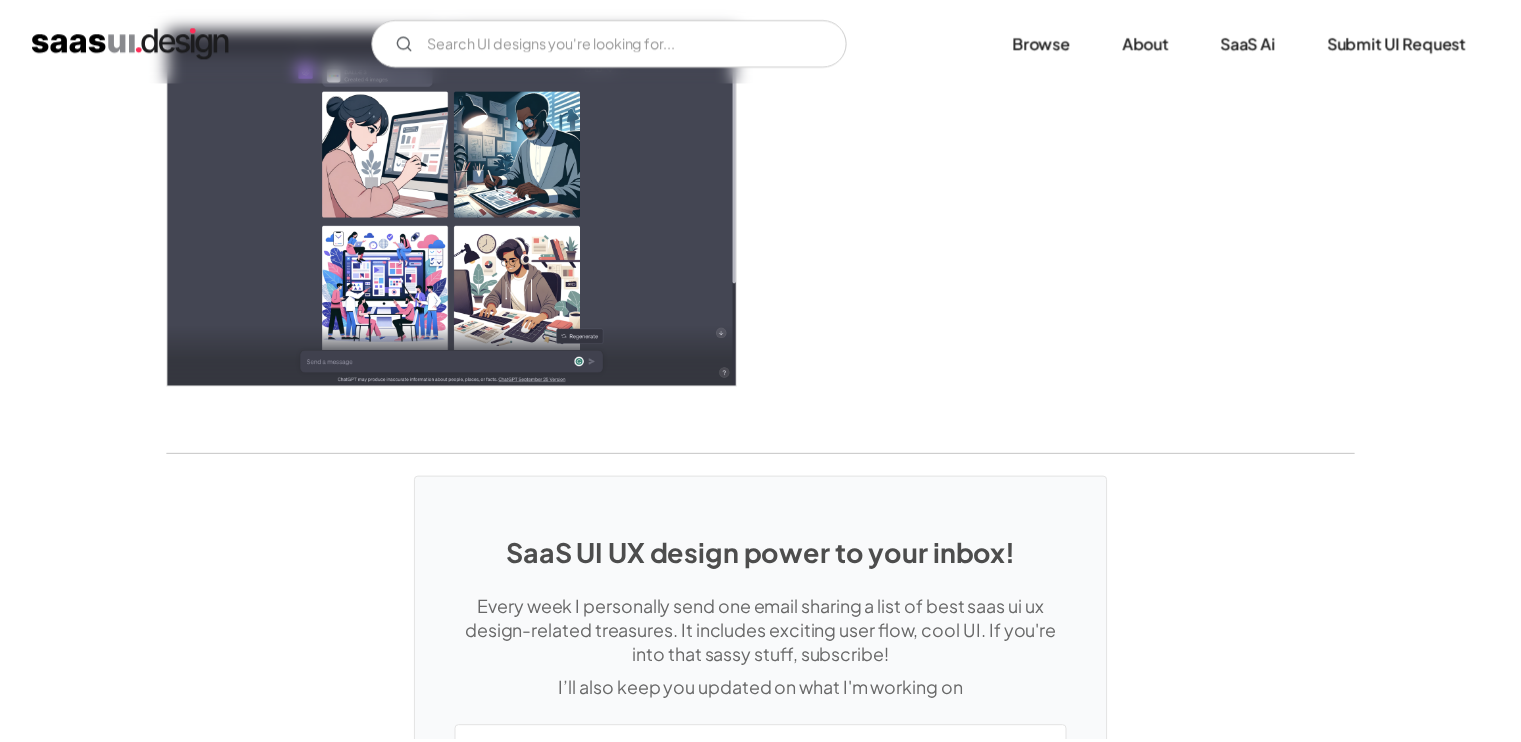 scroll, scrollTop: 0, scrollLeft: 0, axis: both 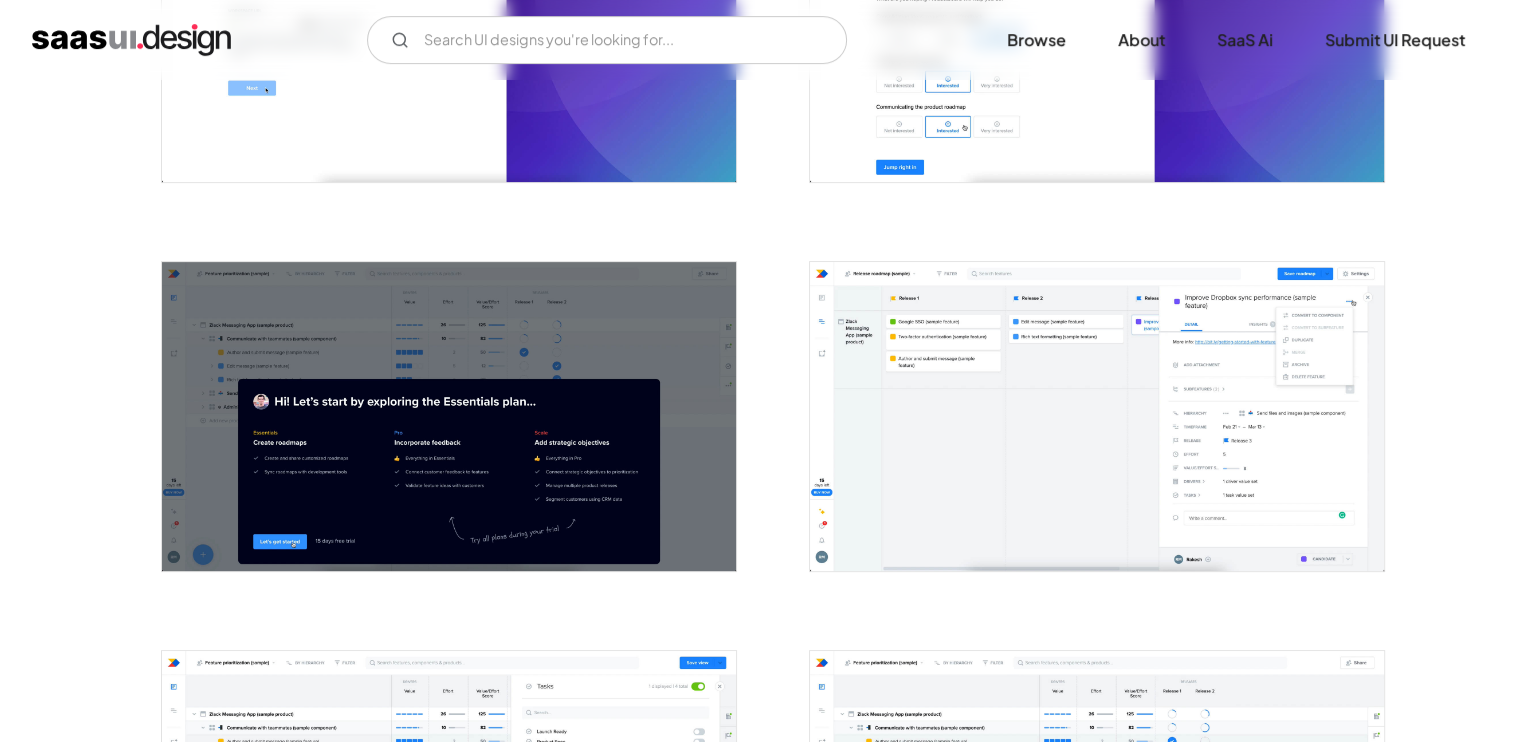 click at bounding box center [1097, 416] 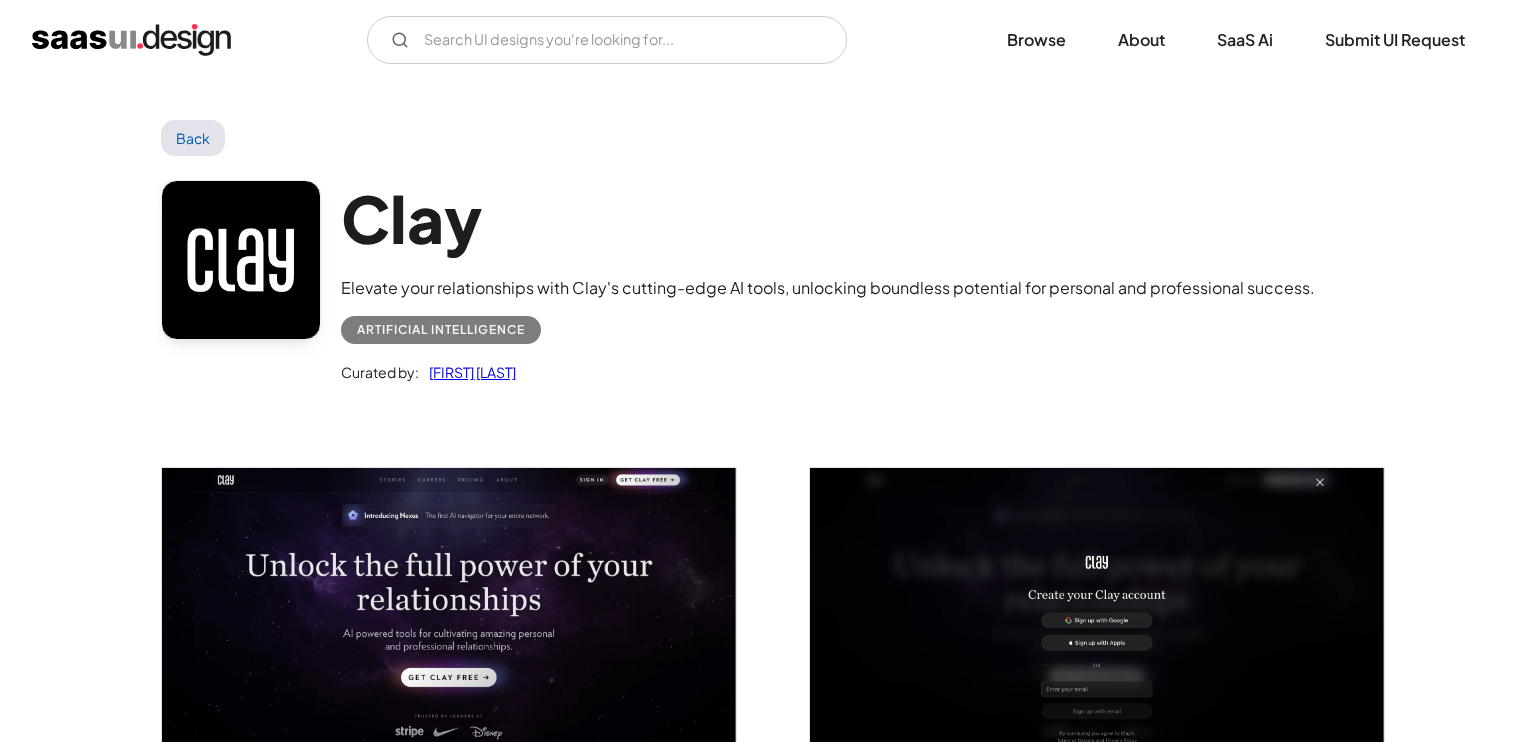 scroll, scrollTop: 0, scrollLeft: 0, axis: both 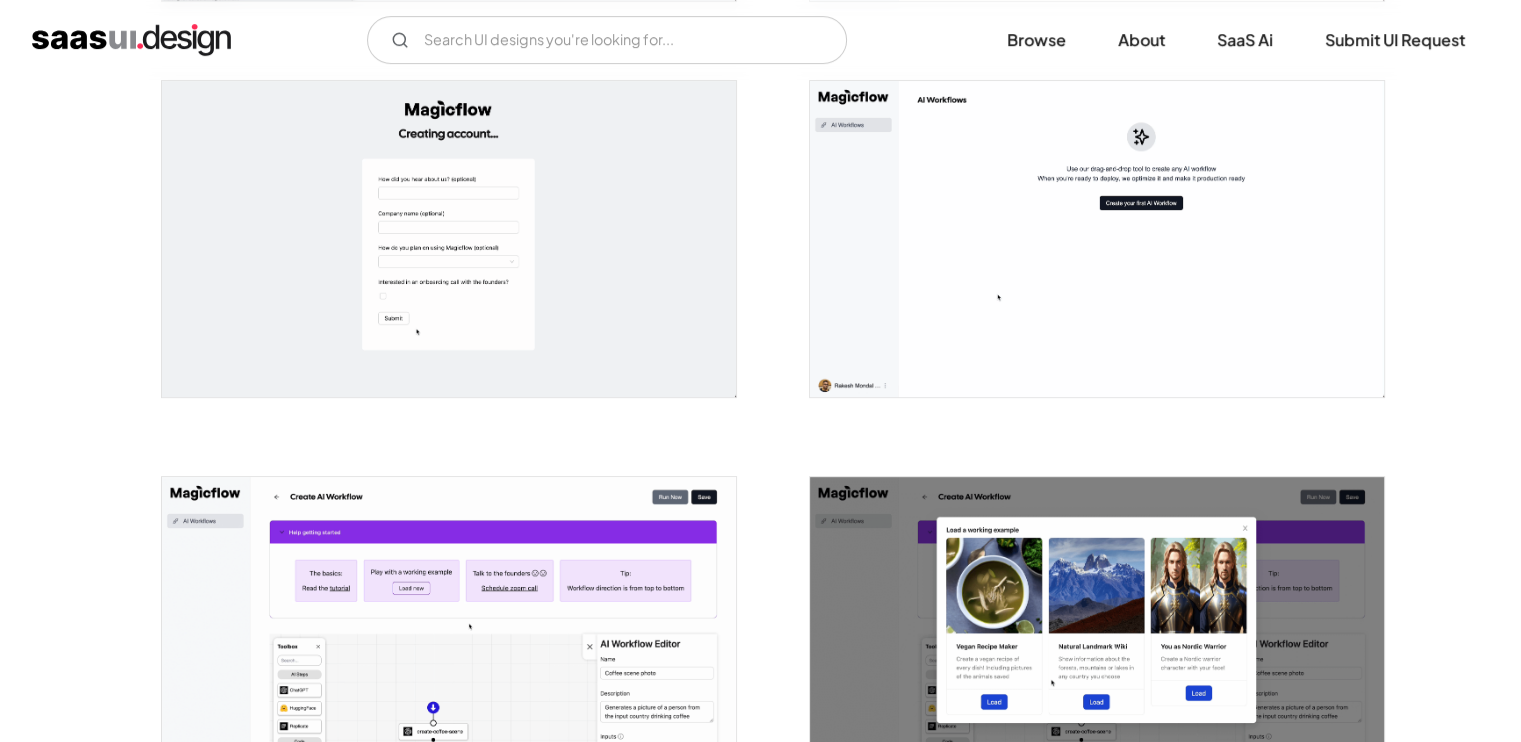 click at bounding box center (1097, 239) 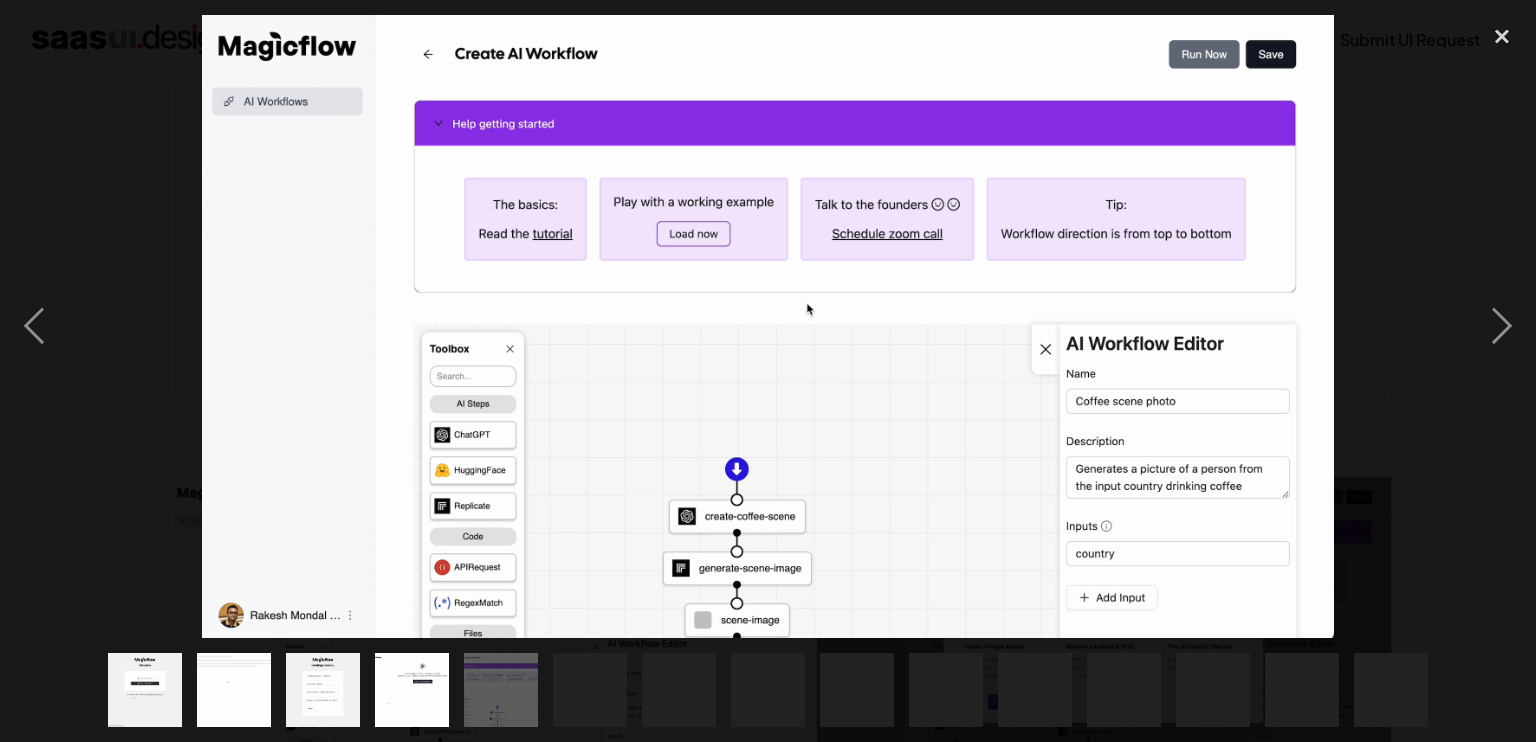 click at bounding box center [767, 326] 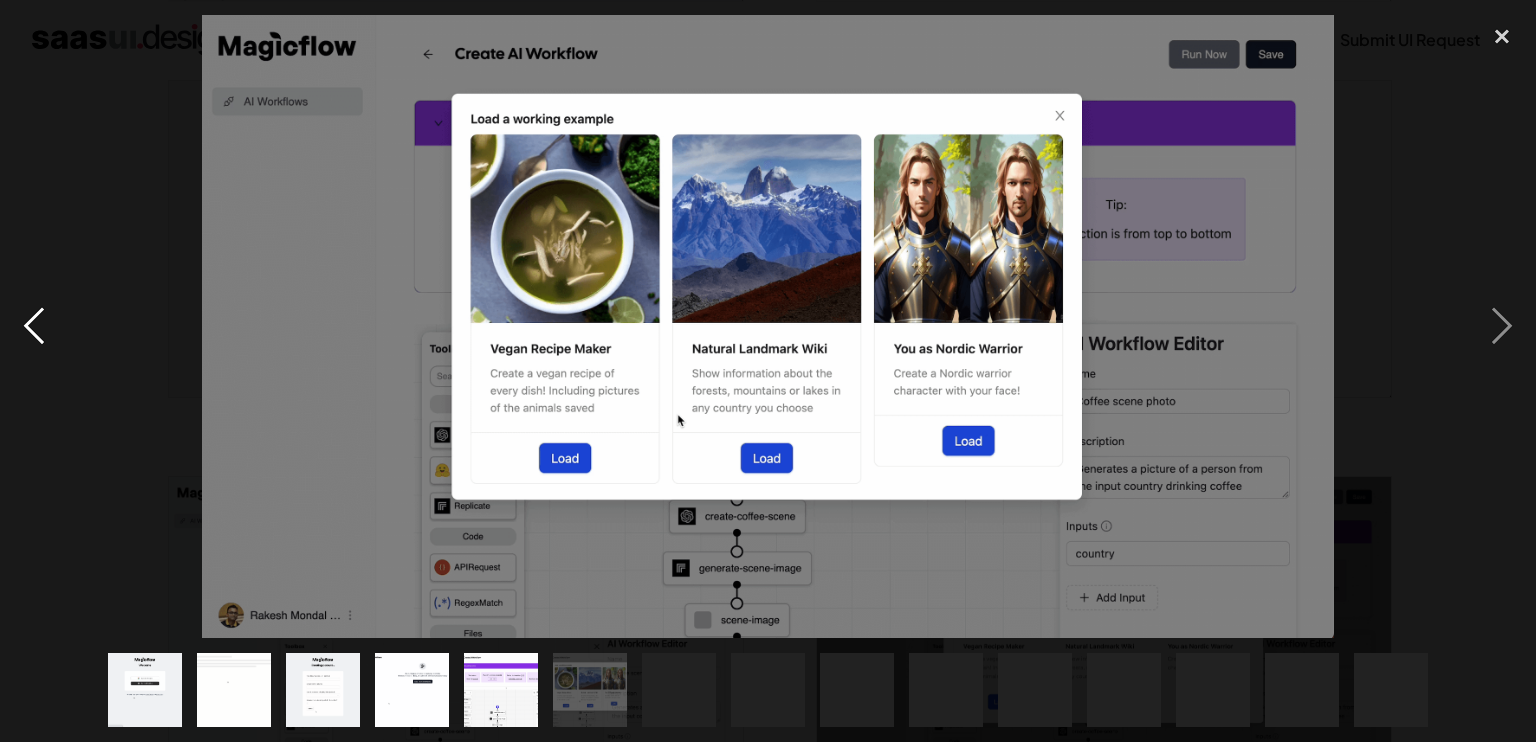click at bounding box center (34, 326) 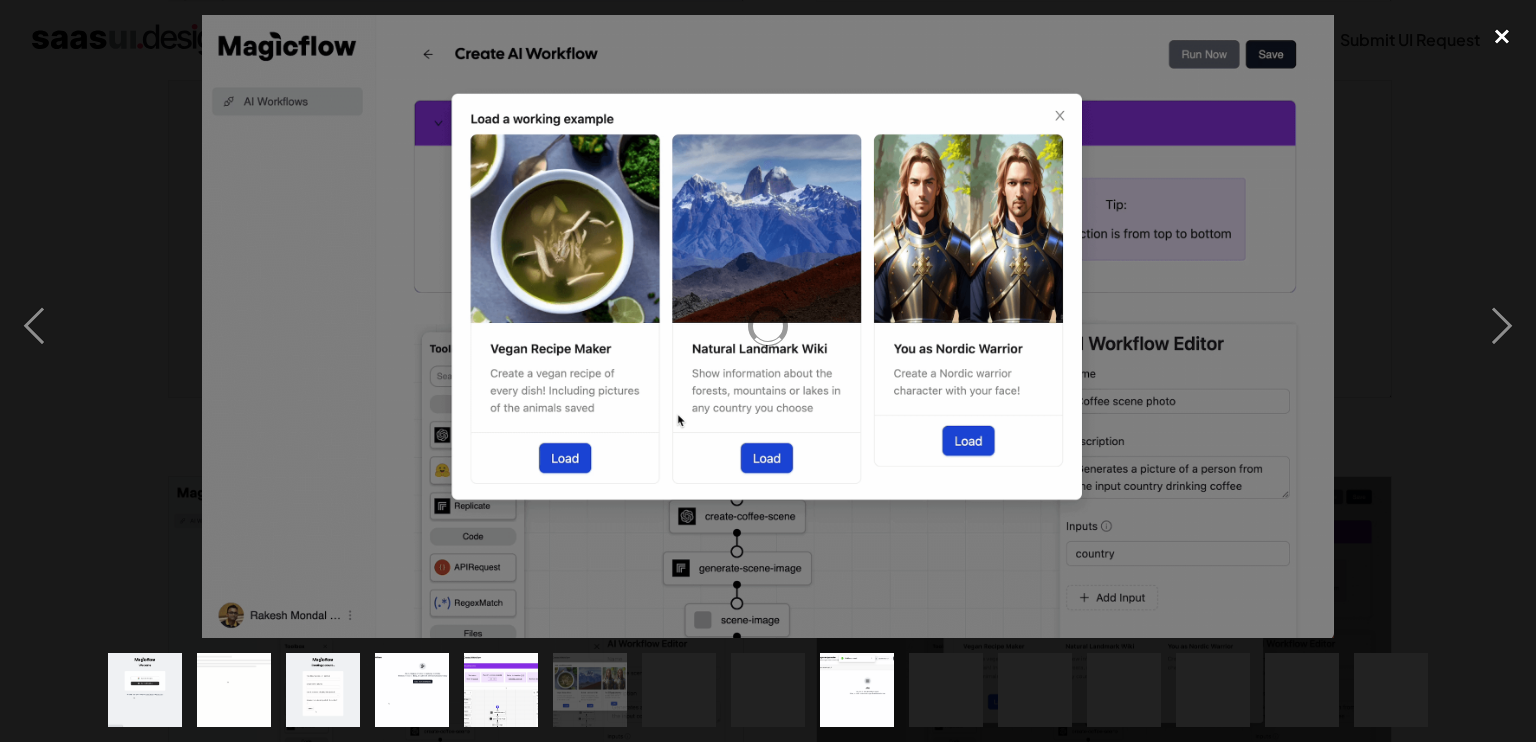 click at bounding box center [1502, 37] 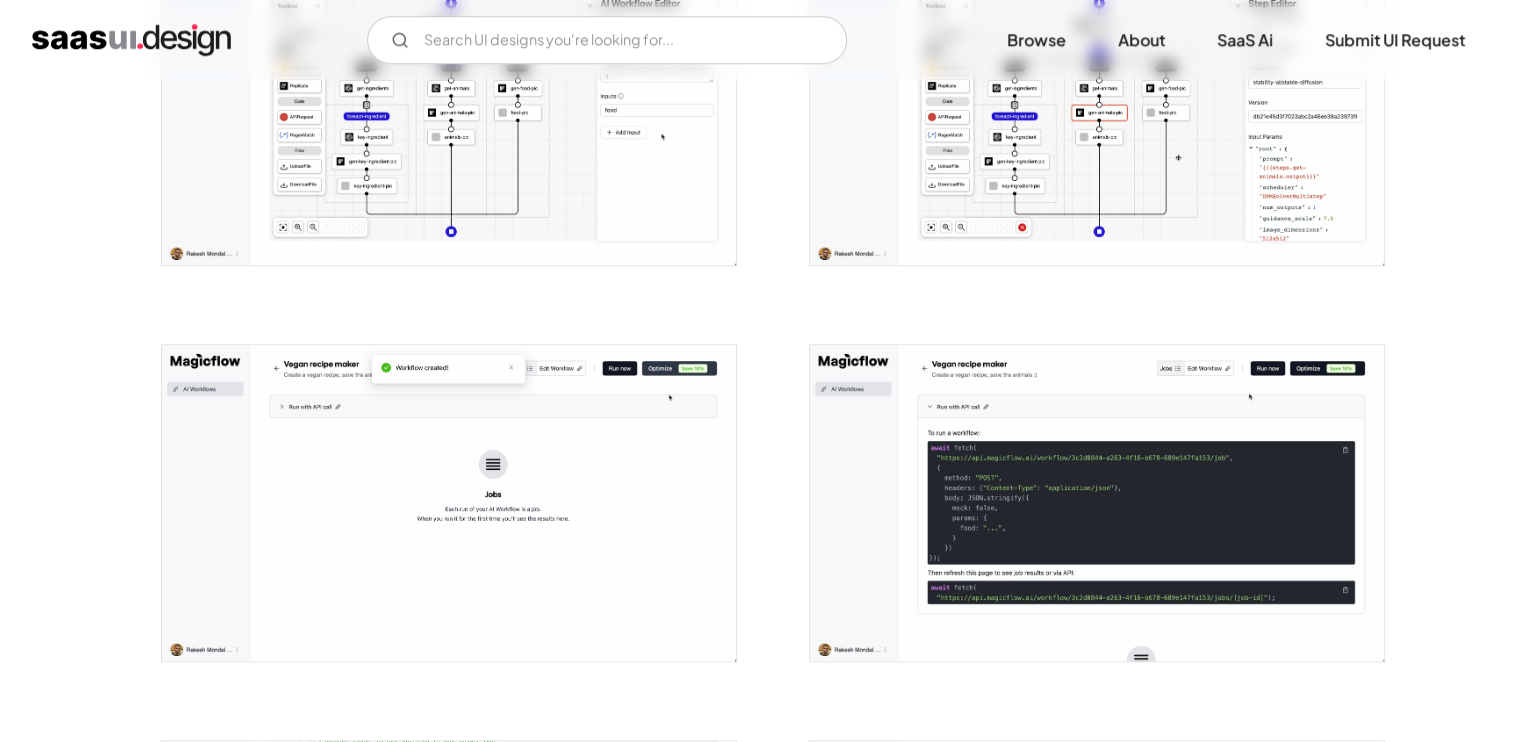 scroll, scrollTop: 1724, scrollLeft: 0, axis: vertical 